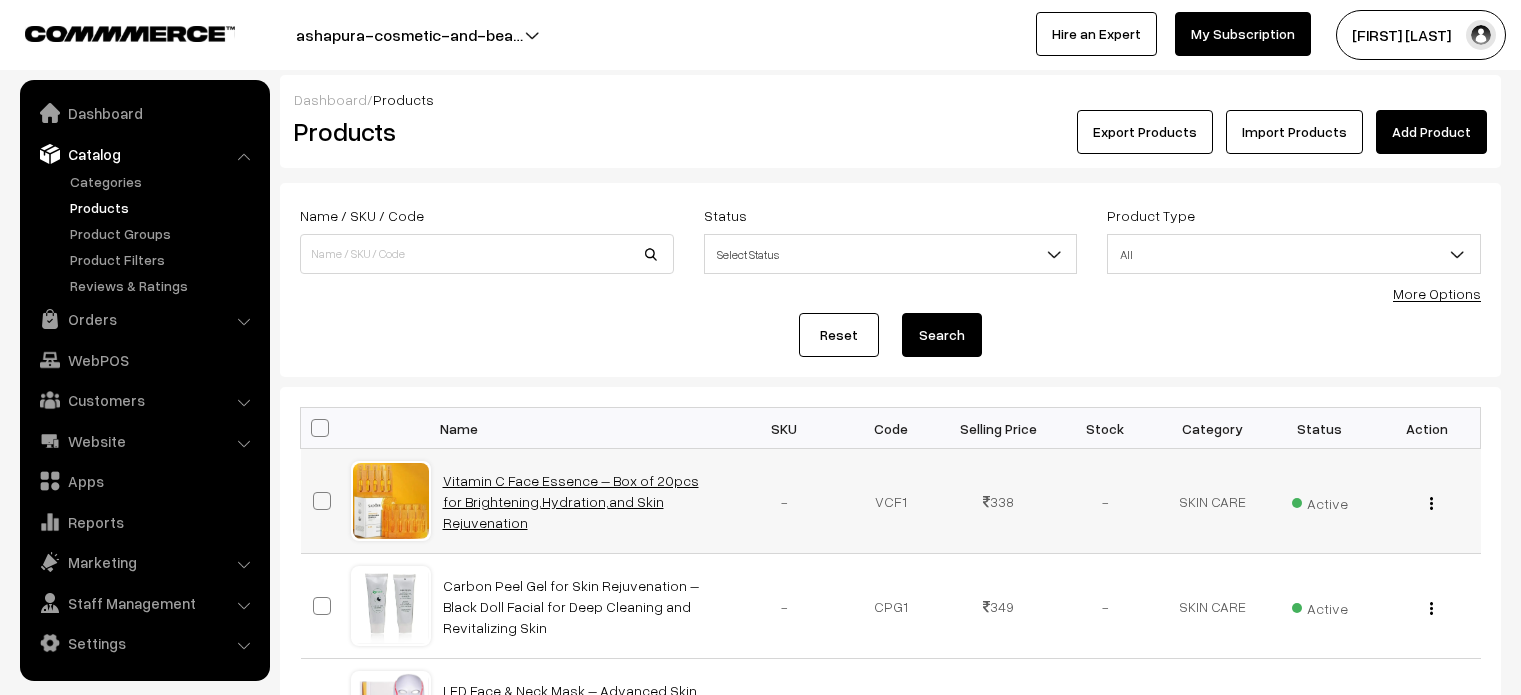 scroll, scrollTop: 0, scrollLeft: 0, axis: both 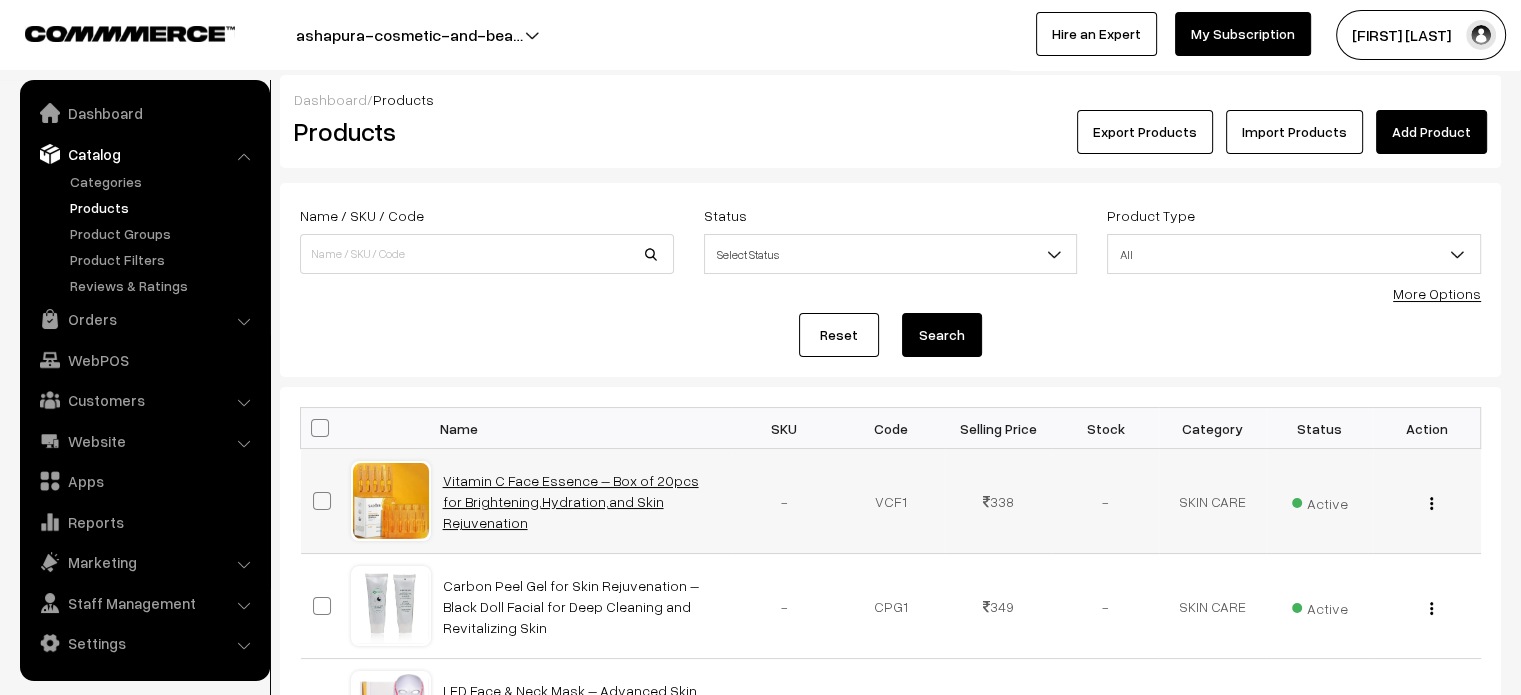 click on "Vitamin C Face Essence – Box of 20pcs for Brightening,Hydration,and Skin Rejuvenation" at bounding box center [571, 501] 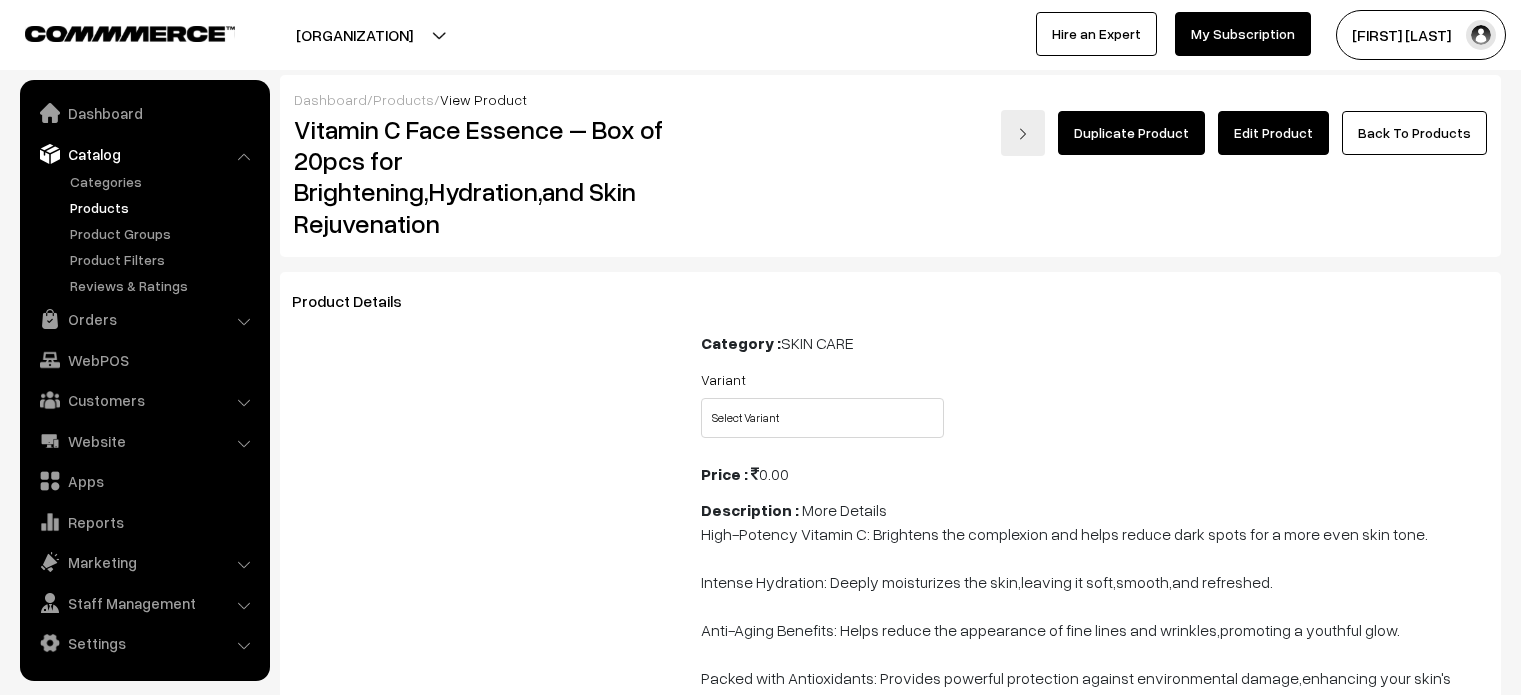scroll, scrollTop: 0, scrollLeft: 0, axis: both 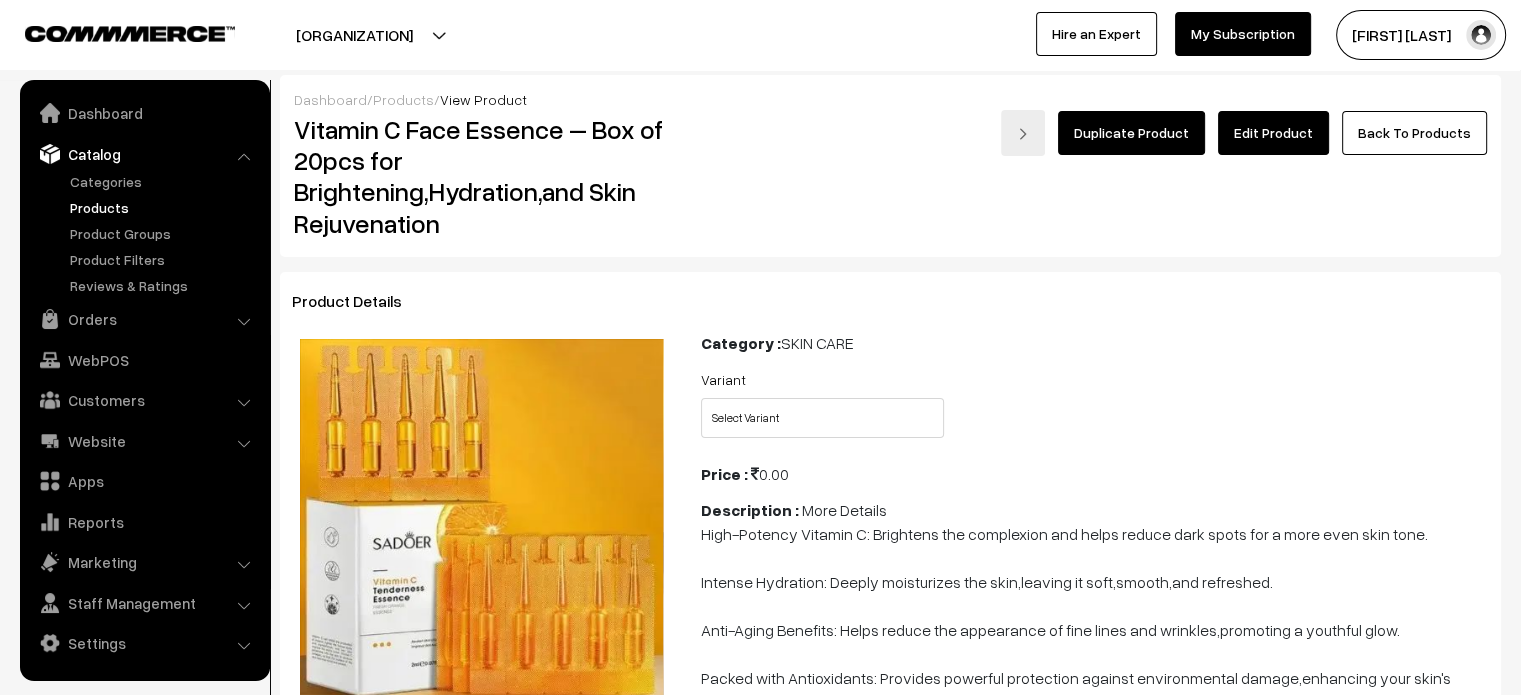 click on "Edit Product" at bounding box center [1273, 133] 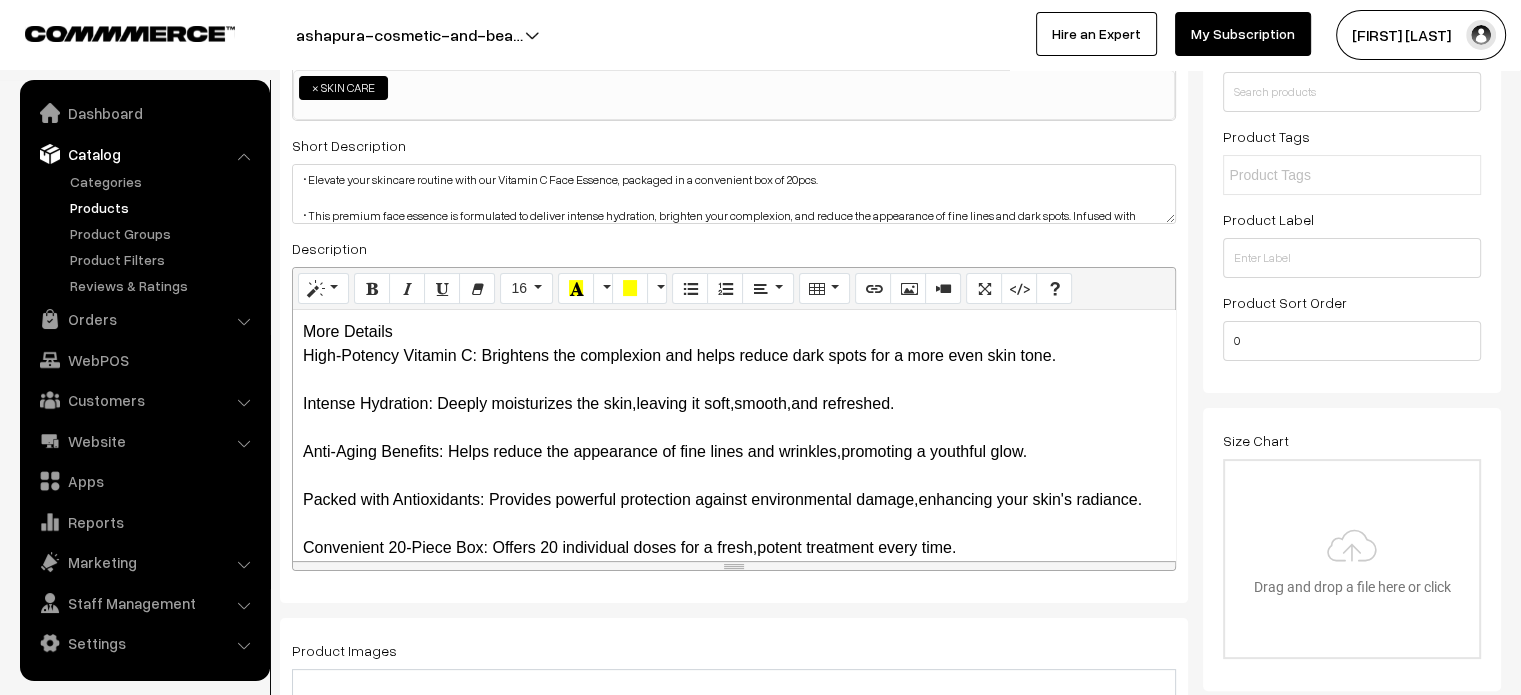 scroll, scrollTop: 331, scrollLeft: 0, axis: vertical 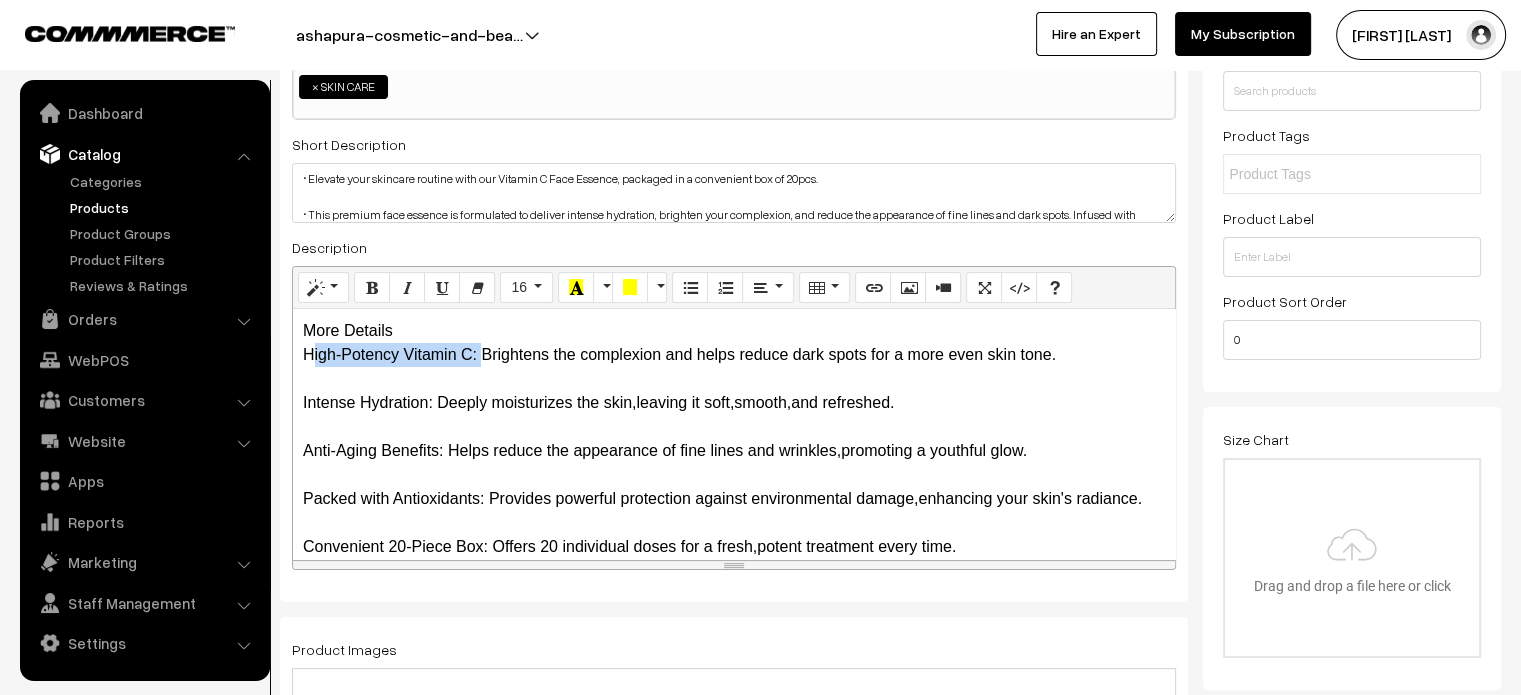 drag, startPoint x: 299, startPoint y: 357, endPoint x: 476, endPoint y: 348, distance: 177.22867 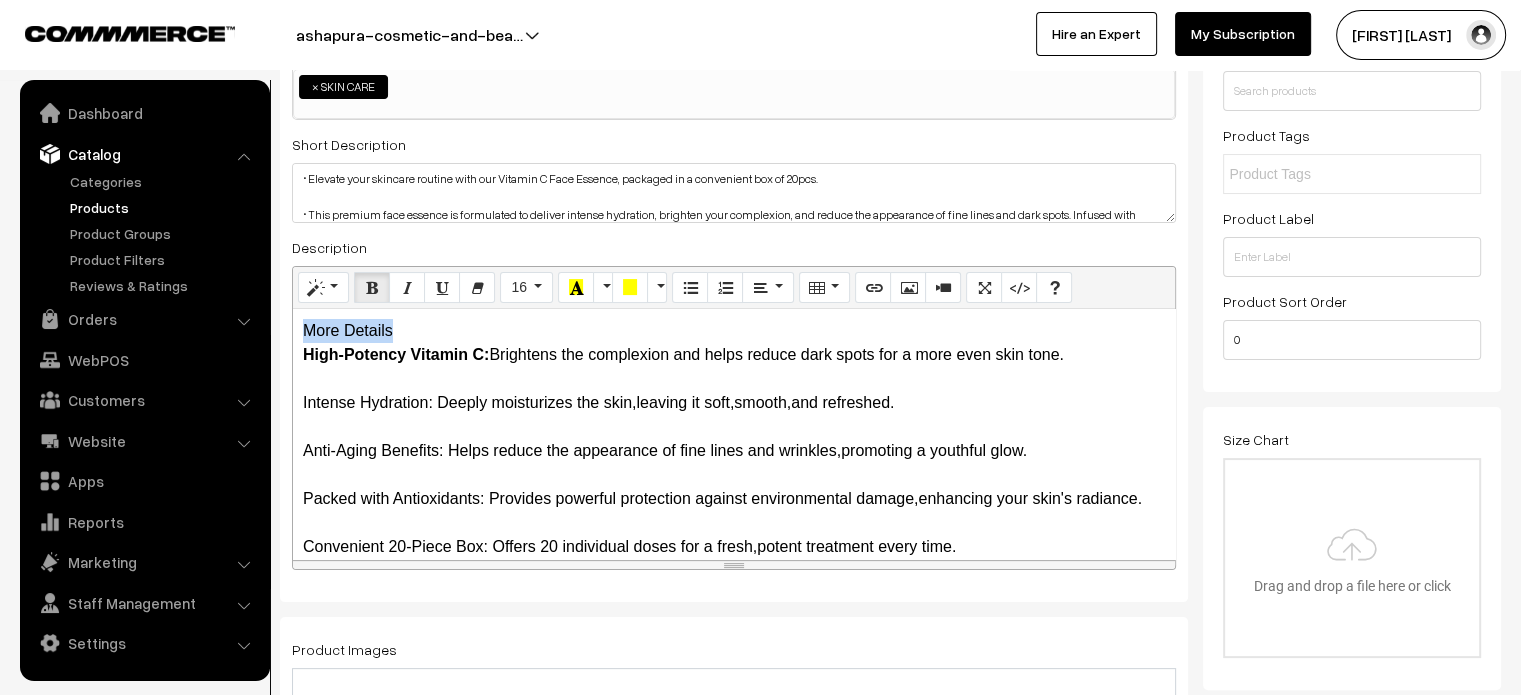 drag, startPoint x: 304, startPoint y: 332, endPoint x: 398, endPoint y: 327, distance: 94.13288 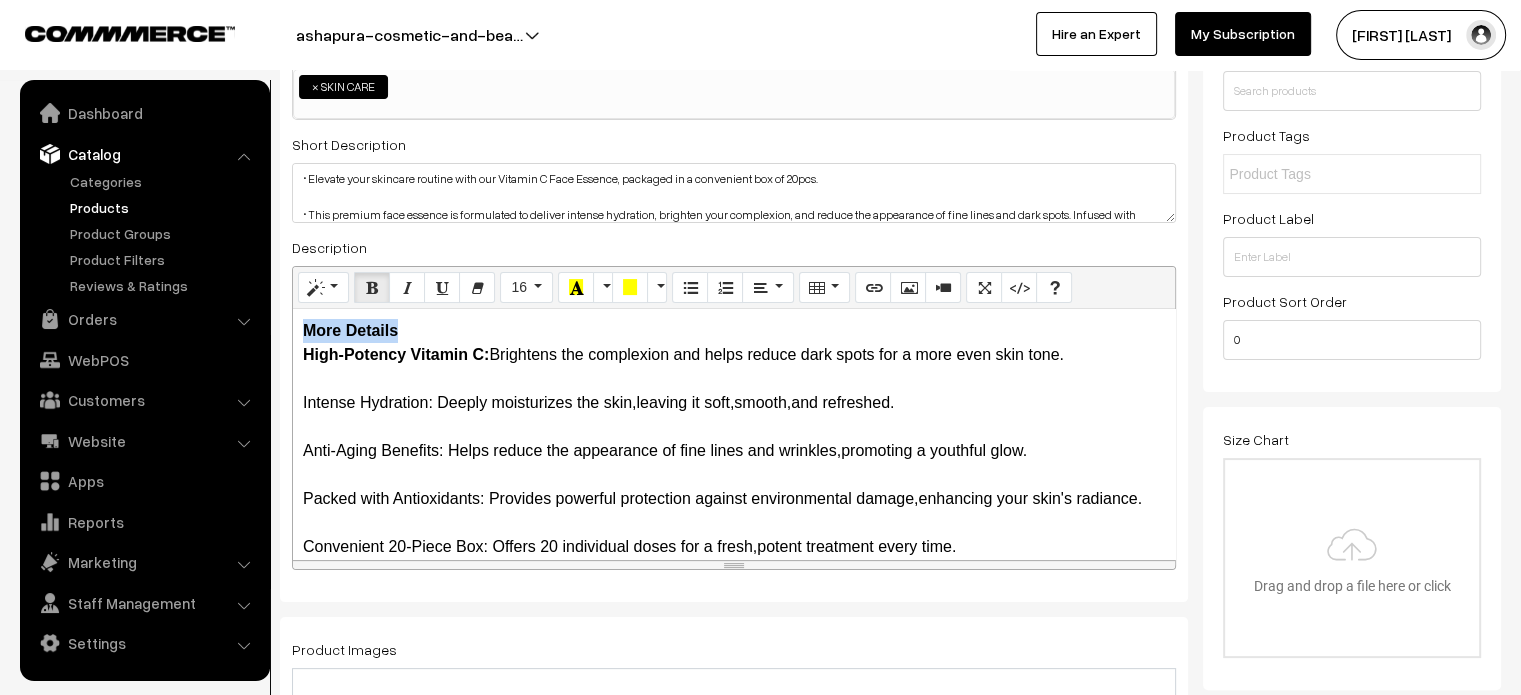click on "More Details
High-Potency Vitamin C:  Brightens the complexion and helps reduce dark spots for a more even skin tone.
Intense Hydration: Deeply moisturizes the skin,leaving it soft,smooth,and refreshed.
Anti-Aging Benefits: Helps reduce the appearance of fine lines and wrinkles,promoting a youthful glow.
Packed with Antioxidants: Provides powerful protection against environmental damage,enhancing your skin's radiance.
Convenient 20-Piece Box: Offers 20 individual doses for a fresh,potent treatment every time.
Rejuvenates Skin: Boosts skin vitality and promotes a brighter,more luminous complexion." at bounding box center (734, 434) 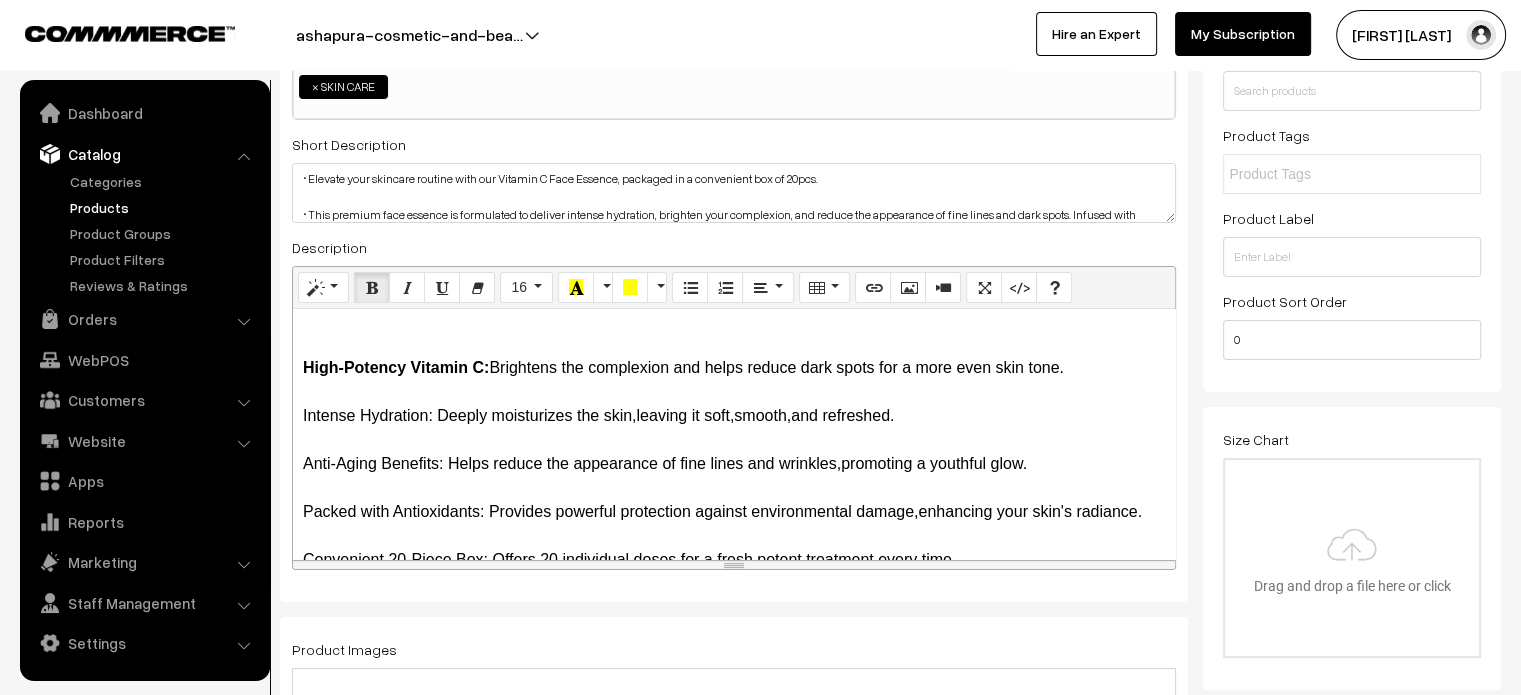 scroll, scrollTop: 28, scrollLeft: 0, axis: vertical 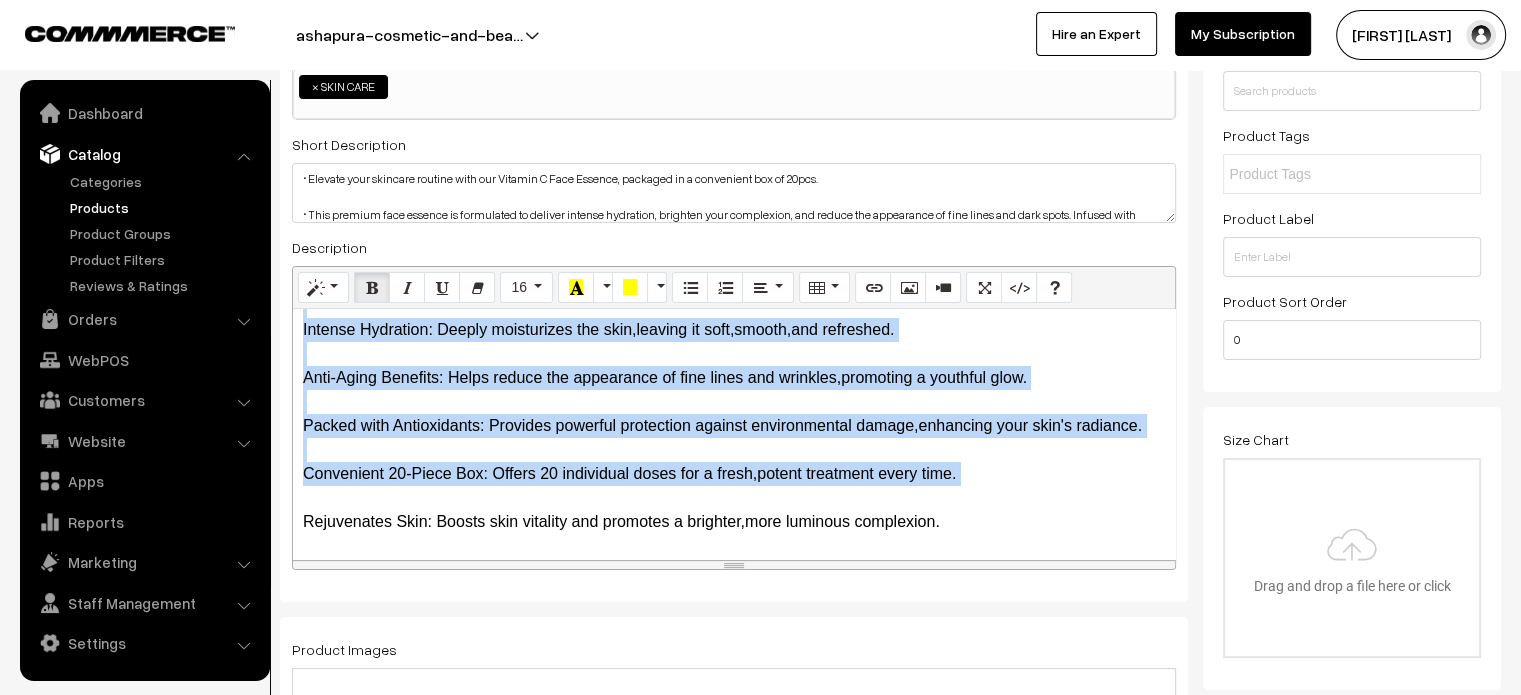 drag, startPoint x: 296, startPoint y: 354, endPoint x: 1037, endPoint y: 536, distance: 763.0236 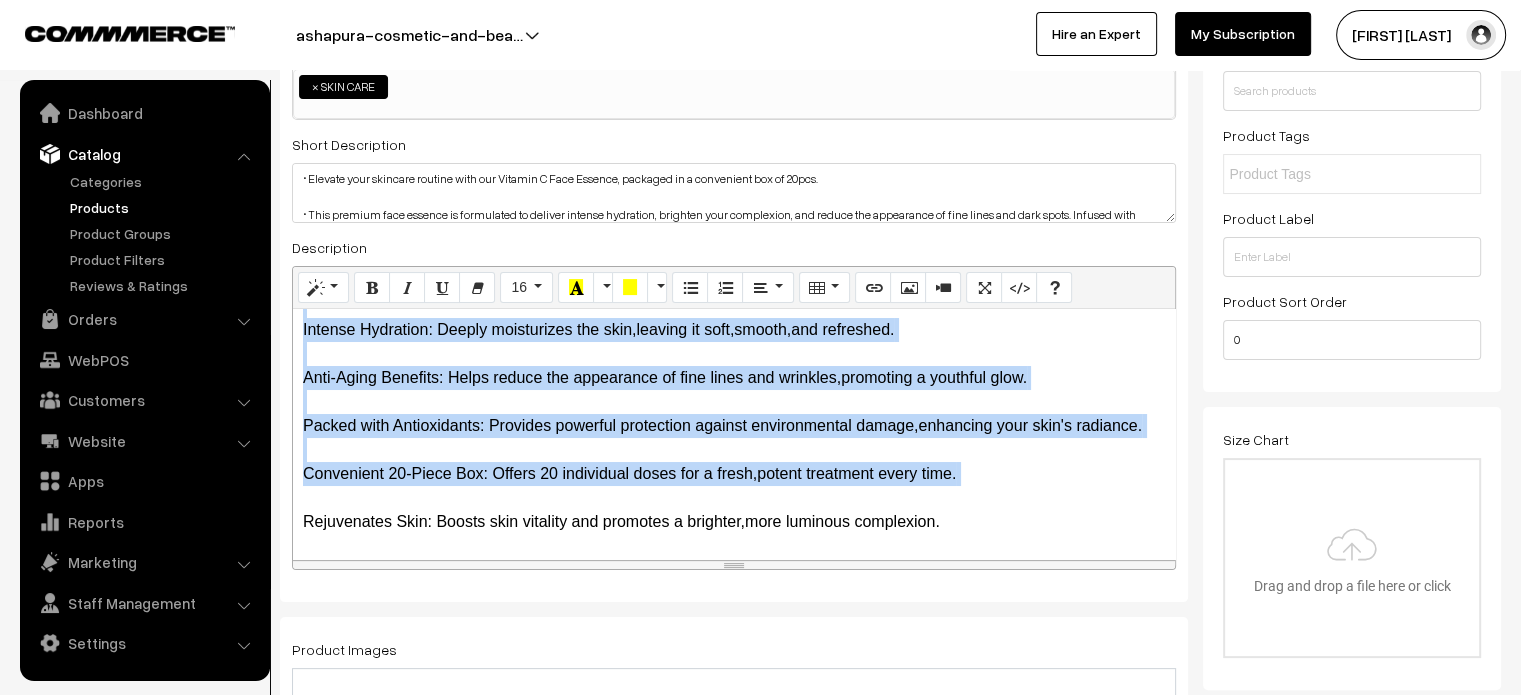 click on "High-Potency Vitamin C:  Brightens the complexion and helps reduce dark spots for a more even skin tone.
Intense Hydration: Deeply moisturizes the skin,leaving it soft,smooth,and refreshed.
Anti-Aging Benefits: Helps reduce the appearance of fine lines and wrinkles,promoting a youthful glow.
Packed with Antioxidants: Provides powerful protection against environmental damage,enhancing your skin's radiance.
Convenient 20-Piece Box: Offers 20 individual doses for a fresh,potent treatment every time.
Rejuvenates Skin: Boosts skin vitality and promotes a brighter,more luminous complexion." at bounding box center [734, 390] 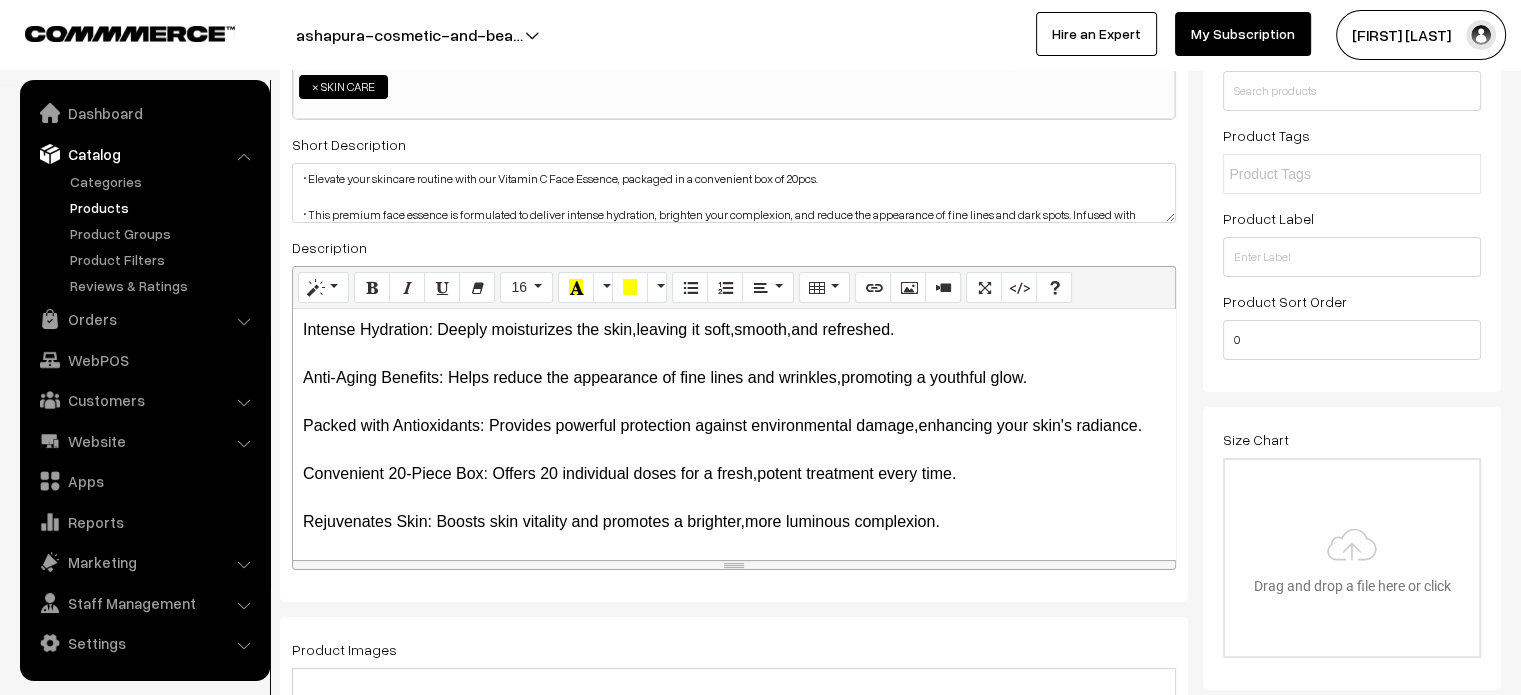 scroll, scrollTop: 0, scrollLeft: 0, axis: both 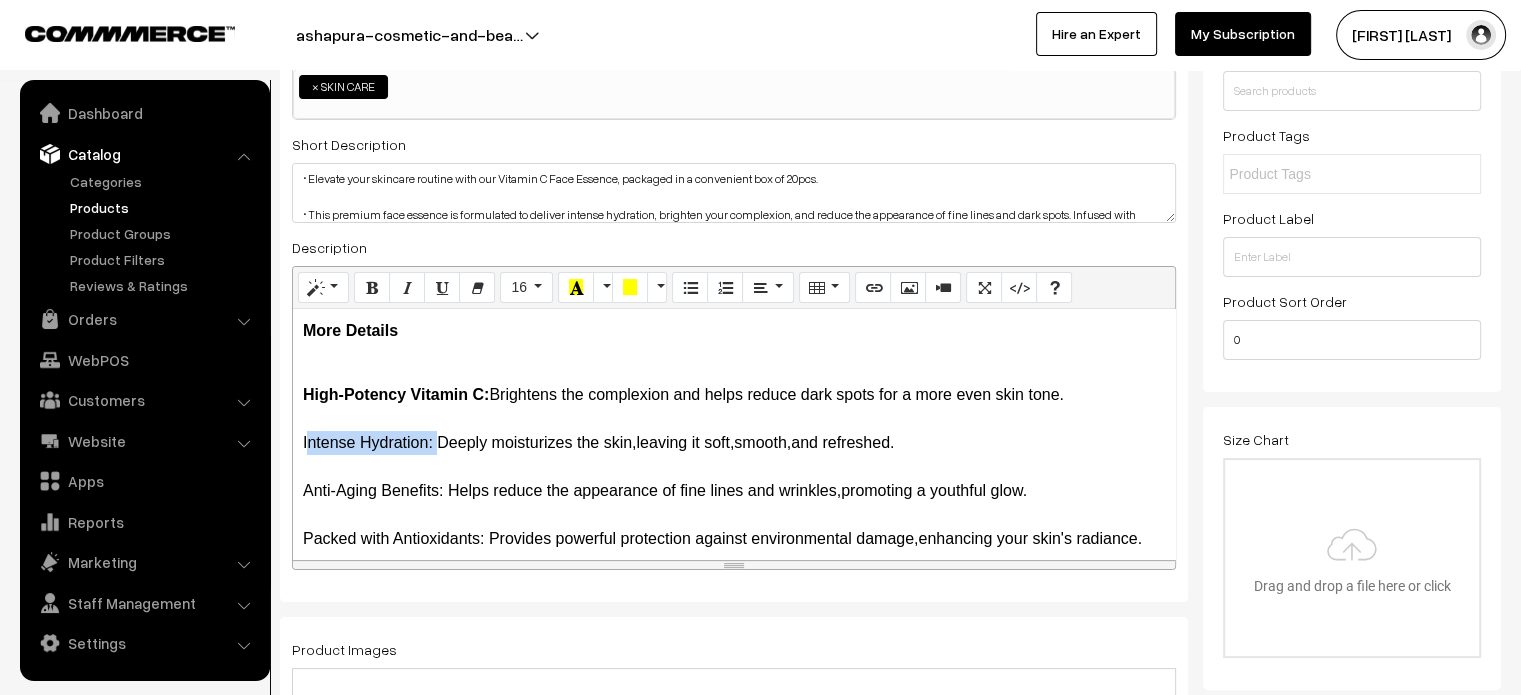 drag, startPoint x: 296, startPoint y: 438, endPoint x: 431, endPoint y: 453, distance: 135.83078 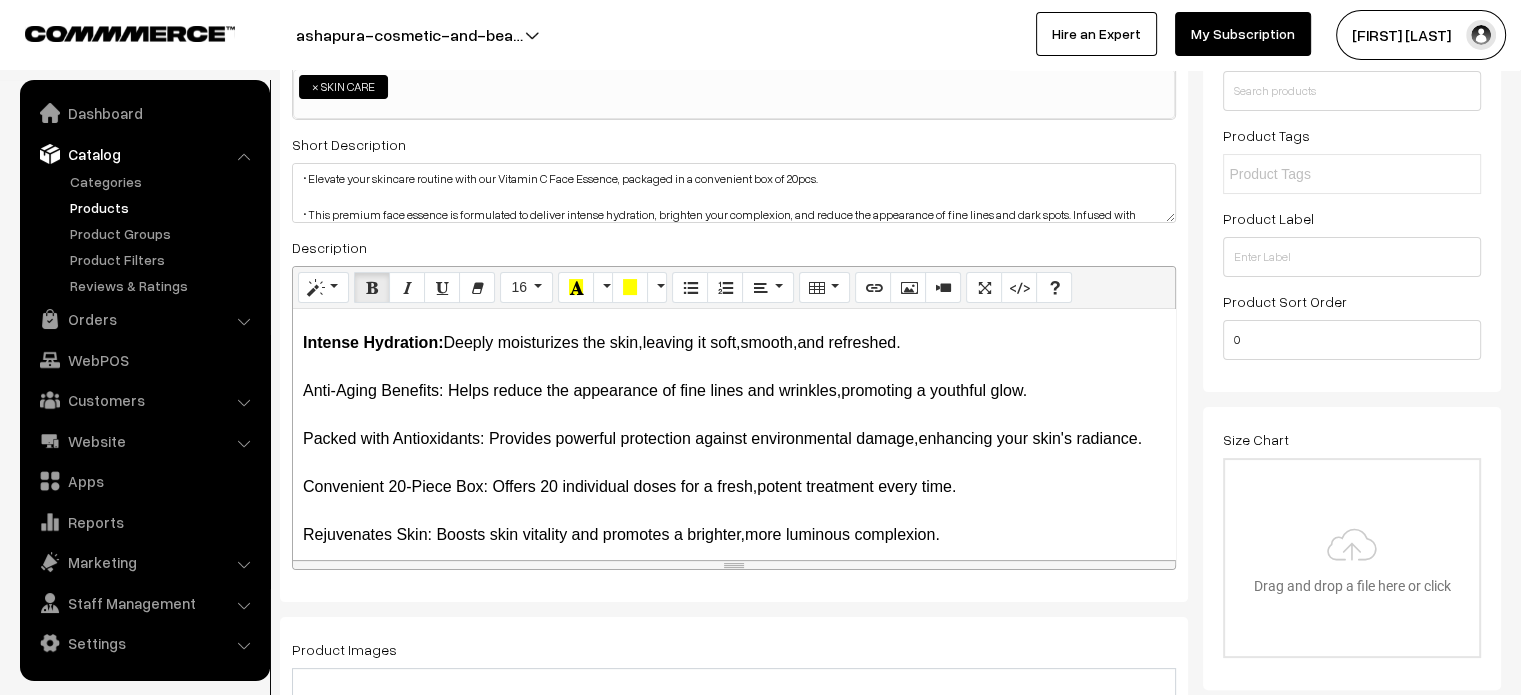 scroll, scrollTop: 104, scrollLeft: 0, axis: vertical 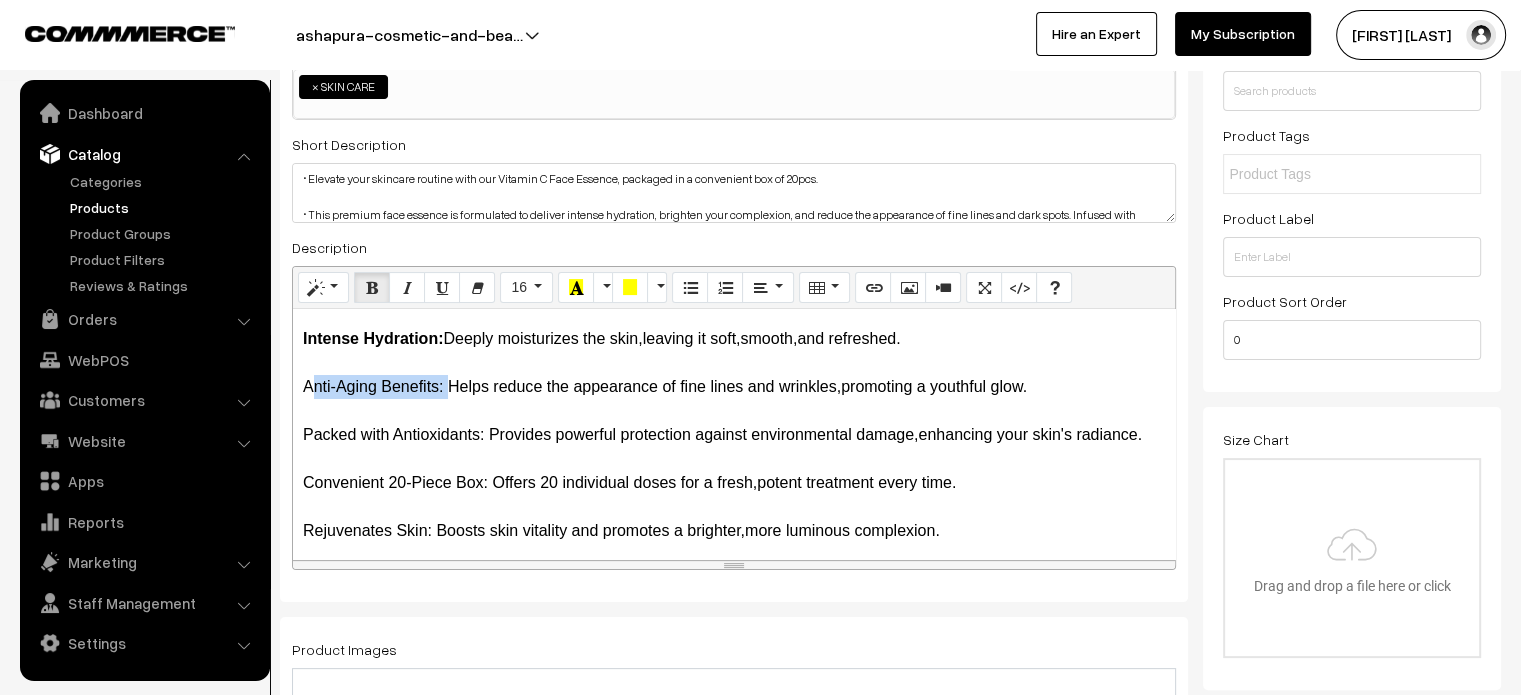 drag, startPoint x: 304, startPoint y: 387, endPoint x: 443, endPoint y: 395, distance: 139.23003 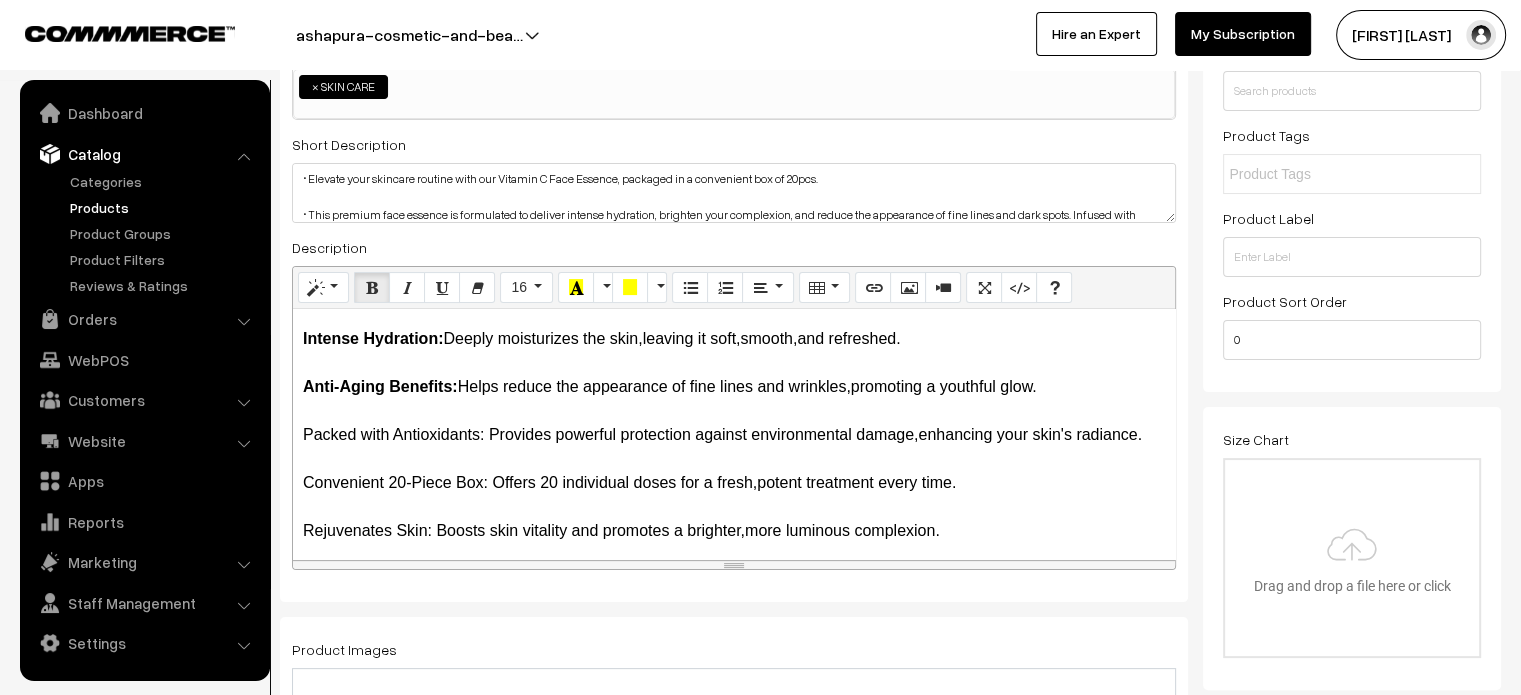 scroll, scrollTop: 0, scrollLeft: 0, axis: both 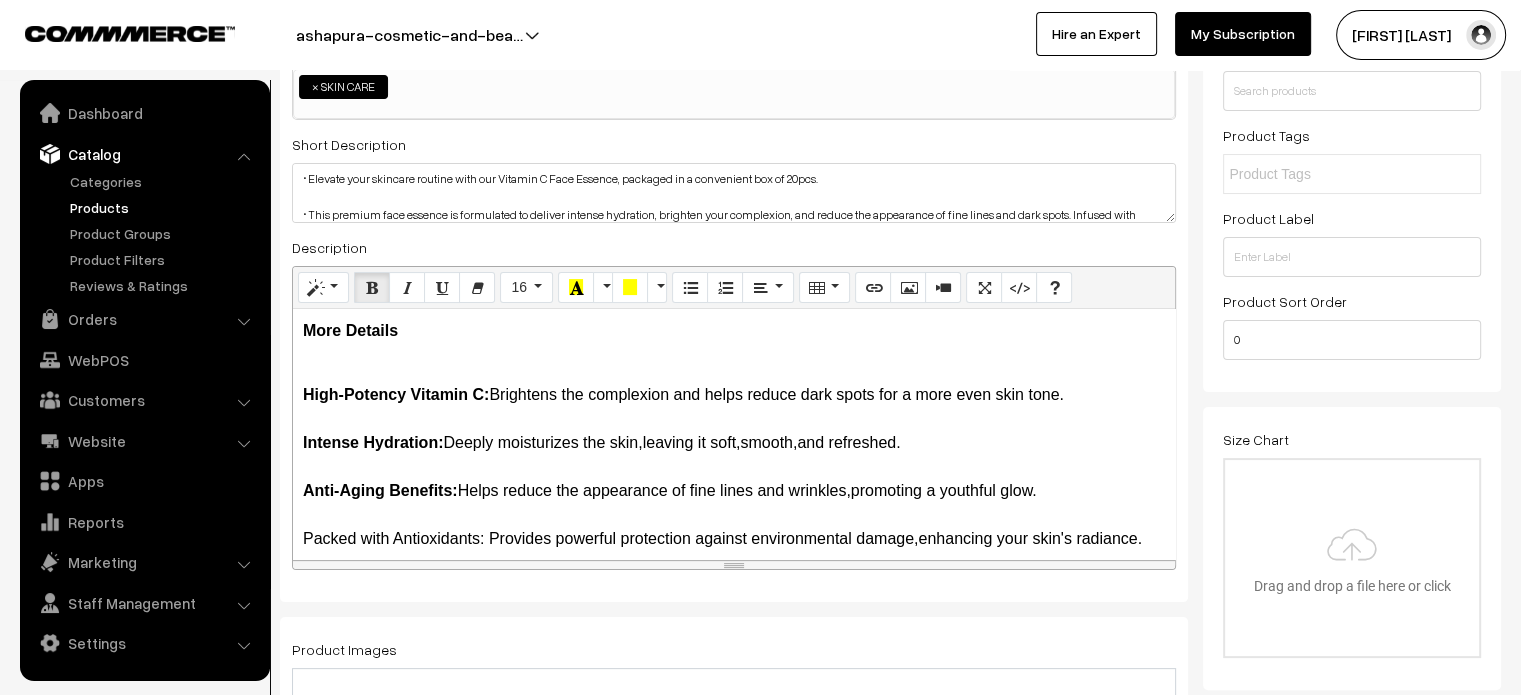 click on "High-Potency Vitamin C:  Brightens the complexion and helps reduce dark spots for a more even skin tone.
Intense Hydration:  Deeply moisturizes the skin,leaving it soft,smooth,and refreshed.
Anti-Aging Benefits:  Helps reduce the appearance of fine lines and wrinkles,promoting a youthful glow.
Packed with Antioxidants: Provides powerful protection against environmental damage,enhancing your skin's radiance.
Convenient 20-Piece Box: Offers 20 individual doses for a fresh,potent treatment every time.
Rejuvenates Skin: Boosts skin vitality and promotes a brighter,more luminous complexion." at bounding box center [734, 503] 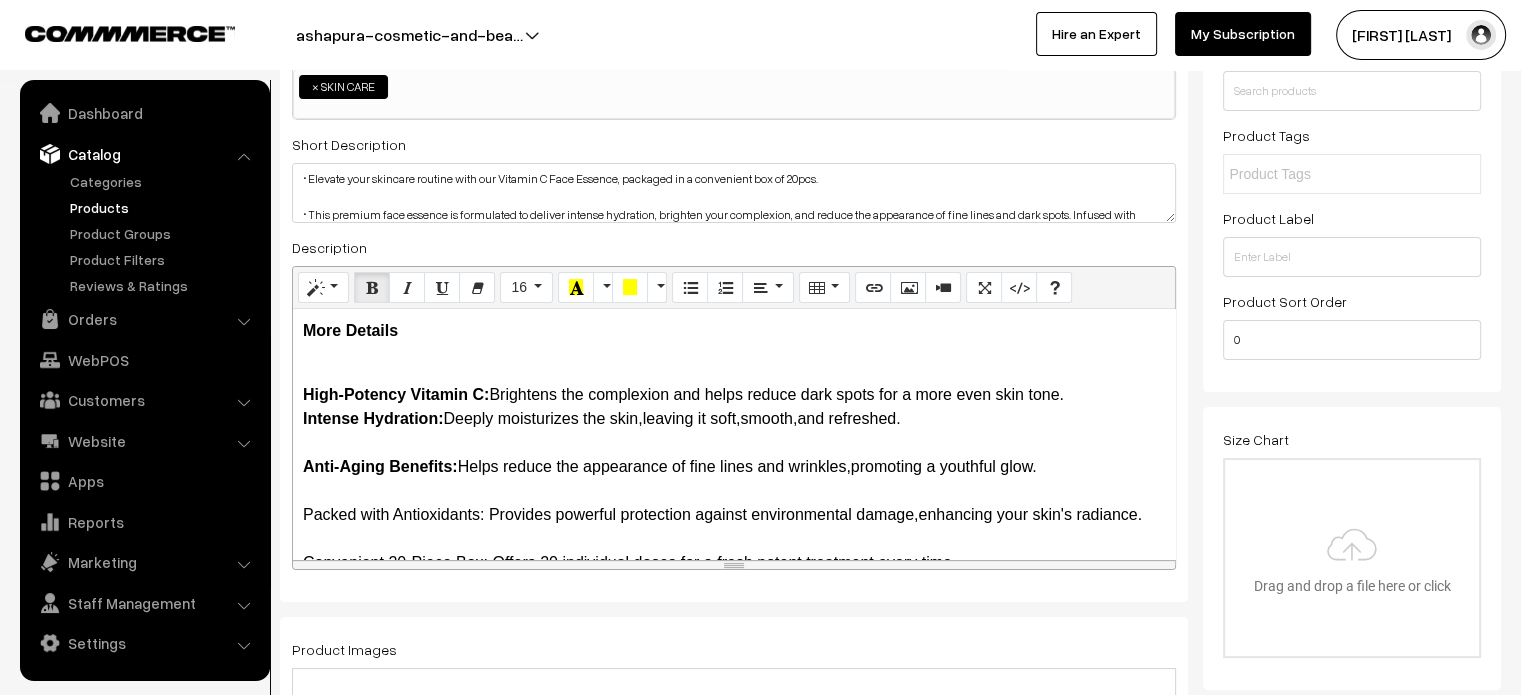 click on "High-Potency Vitamin C:  Brightens the complexion and helps reduce dark spots for a more even skin tone. Intense Hydration:  Deeply moisturizes the skin,leaving it soft,smooth,and refreshed.
Anti-Aging Benefits:  Helps reduce the appearance of fine lines and wrinkles,promoting a youthful glow.
Packed with Antioxidants: Provides powerful protection against environmental damage,enhancing your skin's radiance.
Convenient 20-Piece Box: Offers 20 individual doses for a fresh,potent treatment every time.
Rejuvenates Skin: Boosts skin vitality and promotes a brighter,more luminous complexion." at bounding box center (734, 491) 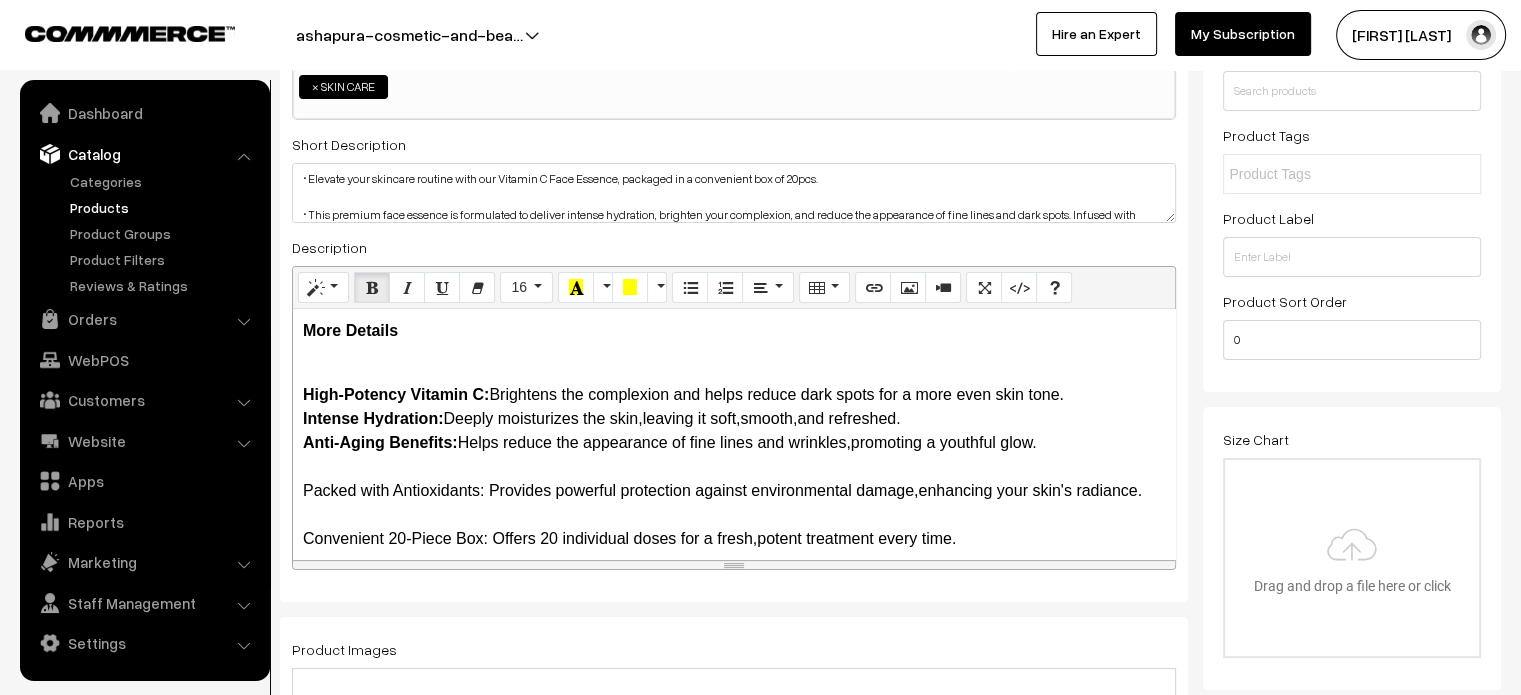 click on "More Details
High-Potency Vitamin C:  Brightens the complexion and helps reduce dark spots for a more even skin tone. Intense Hydration:  Deeply moisturizes the skin,leaving it soft,smooth,and refreshed. Anti-Aging Benefits:  Helps reduce the appearance of fine lines and wrinkles,promoting a youthful glow.
Packed with Antioxidants: Provides powerful protection against environmental damage,enhancing your skin's radiance.
Convenient 20-Piece Box: Offers 20 individual doses for a fresh,potent treatment every time.
Rejuvenates Skin: Boosts skin vitality and promotes a brighter,more luminous complexion." at bounding box center [734, 434] 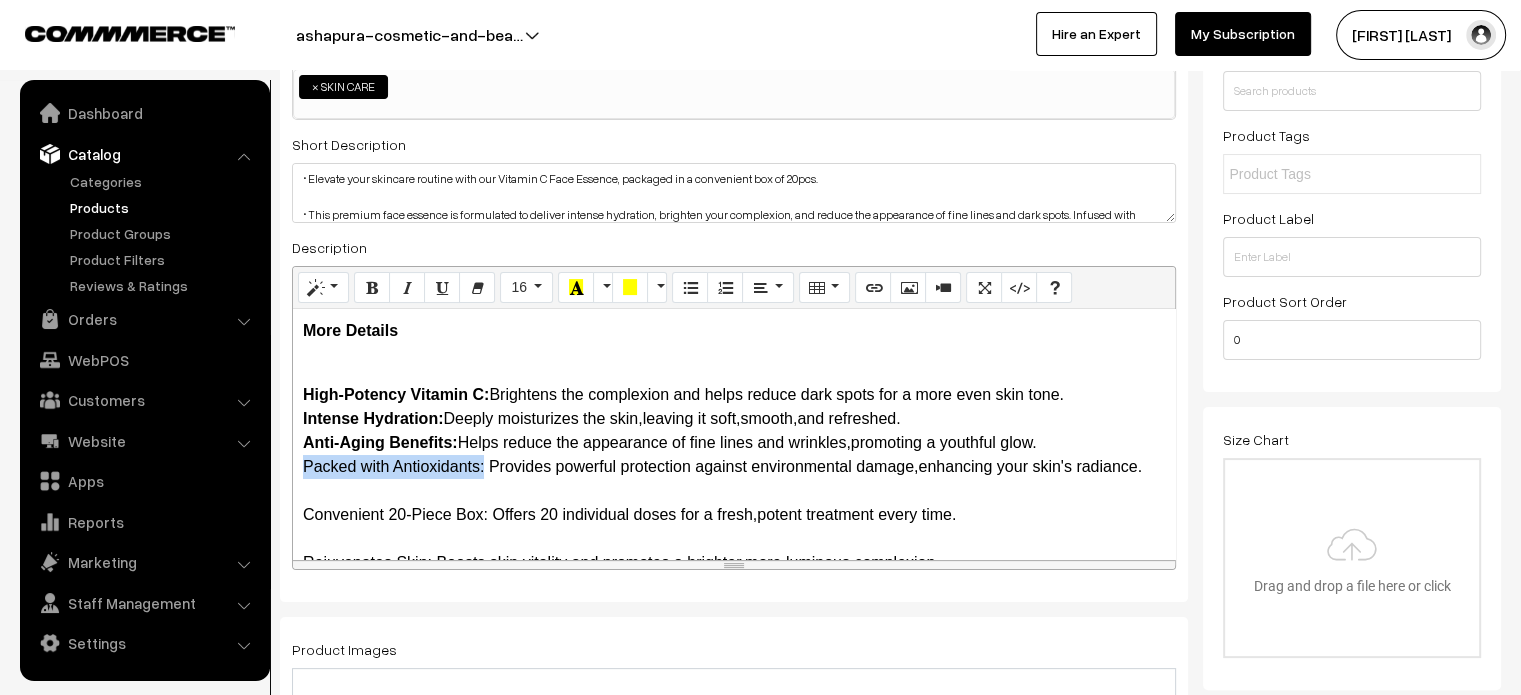 drag, startPoint x: 483, startPoint y: 467, endPoint x: 293, endPoint y: 478, distance: 190.31816 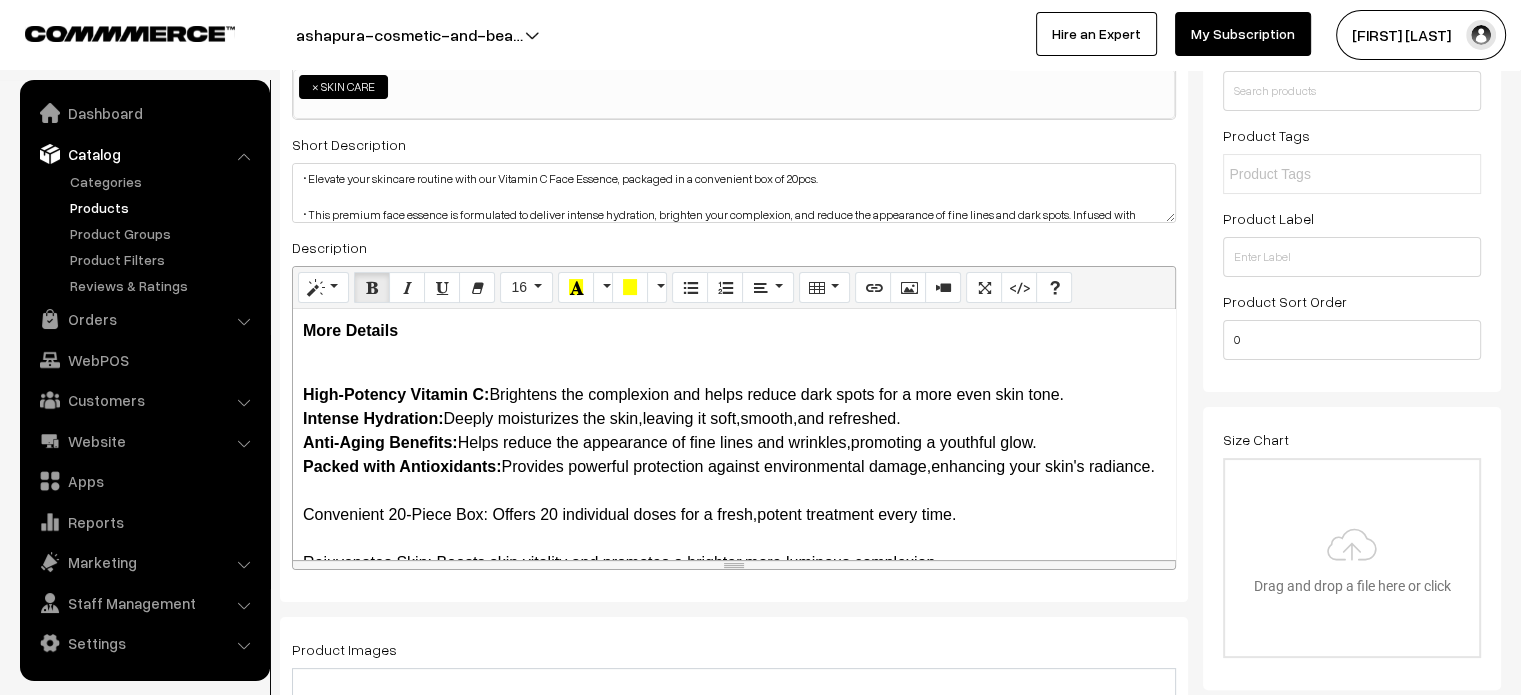 click on "High-Potency Vitamin C:  Brightens the complexion and helps reduce dark spots for a more even skin tone. Intense Hydration:  Deeply moisturizes the skin,leaving it soft,smooth,and refreshed. Anti-Aging Benefits:  Helps reduce the appearance of fine lines and wrinkles,promoting a youthful glow. Packed with Antioxidants:  Provides powerful protection against environmental damage,enhancing your skin's radiance.
Convenient 20-Piece Box: Offers 20 individual doses for a fresh,potent treatment every time.
Rejuvenates Skin: Boosts skin vitality and promotes a brighter,more luminous complexion." at bounding box center (734, 467) 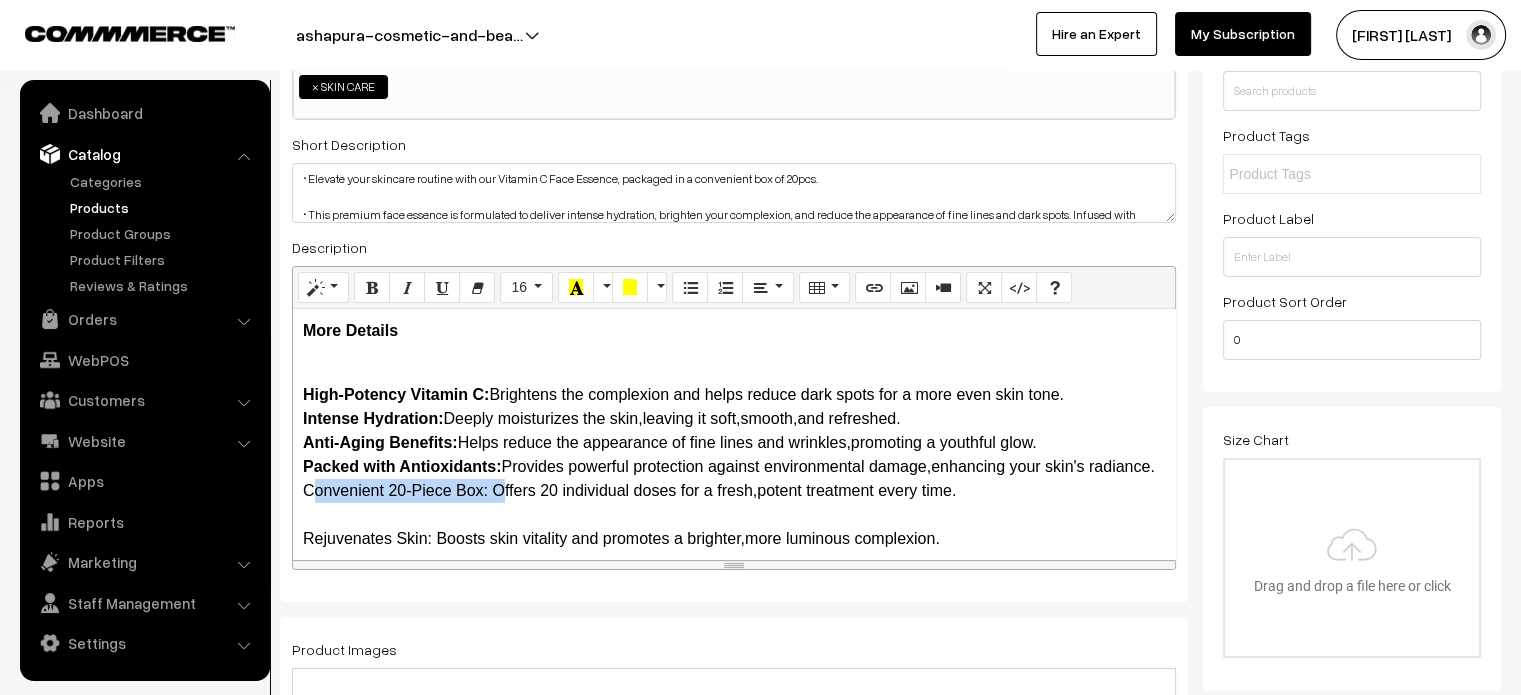 drag, startPoint x: 491, startPoint y: 516, endPoint x: 288, endPoint y: 520, distance: 203.0394 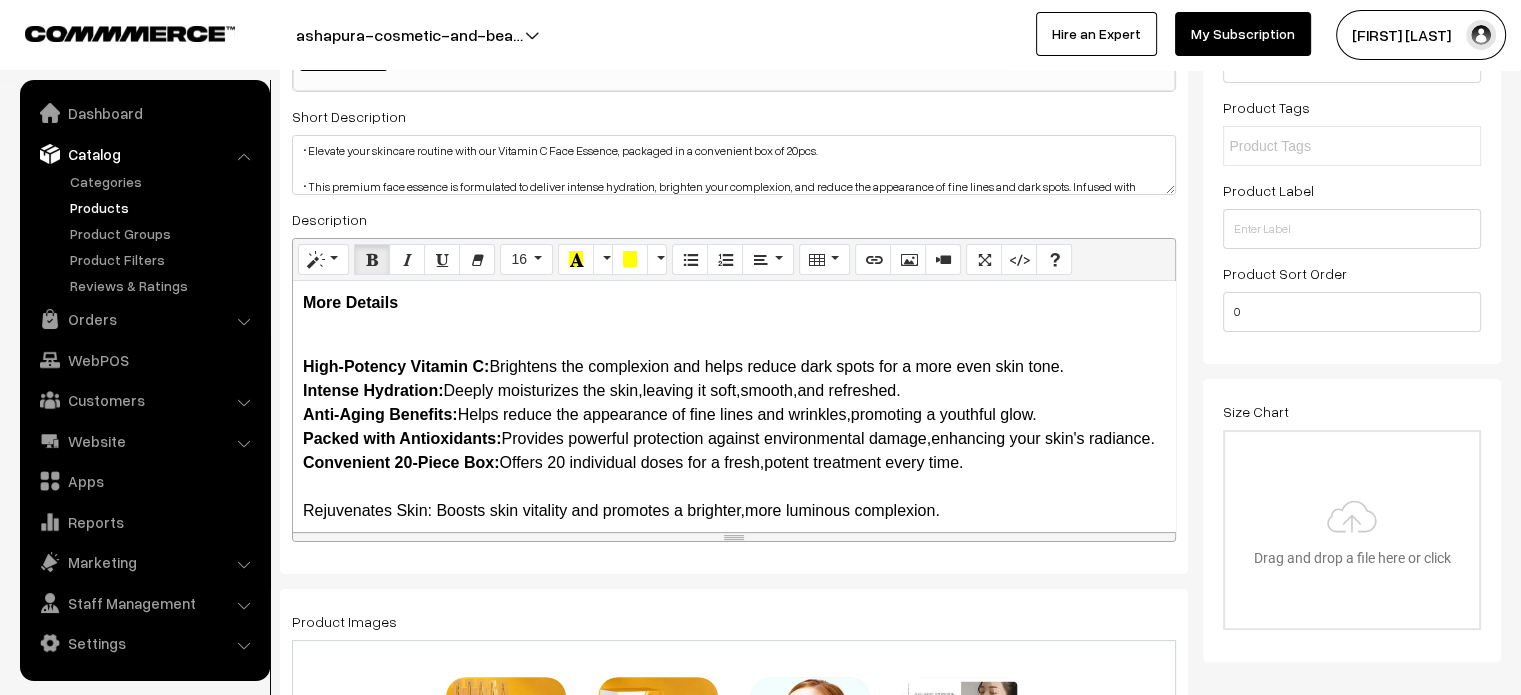 scroll, scrollTop: 374, scrollLeft: 0, axis: vertical 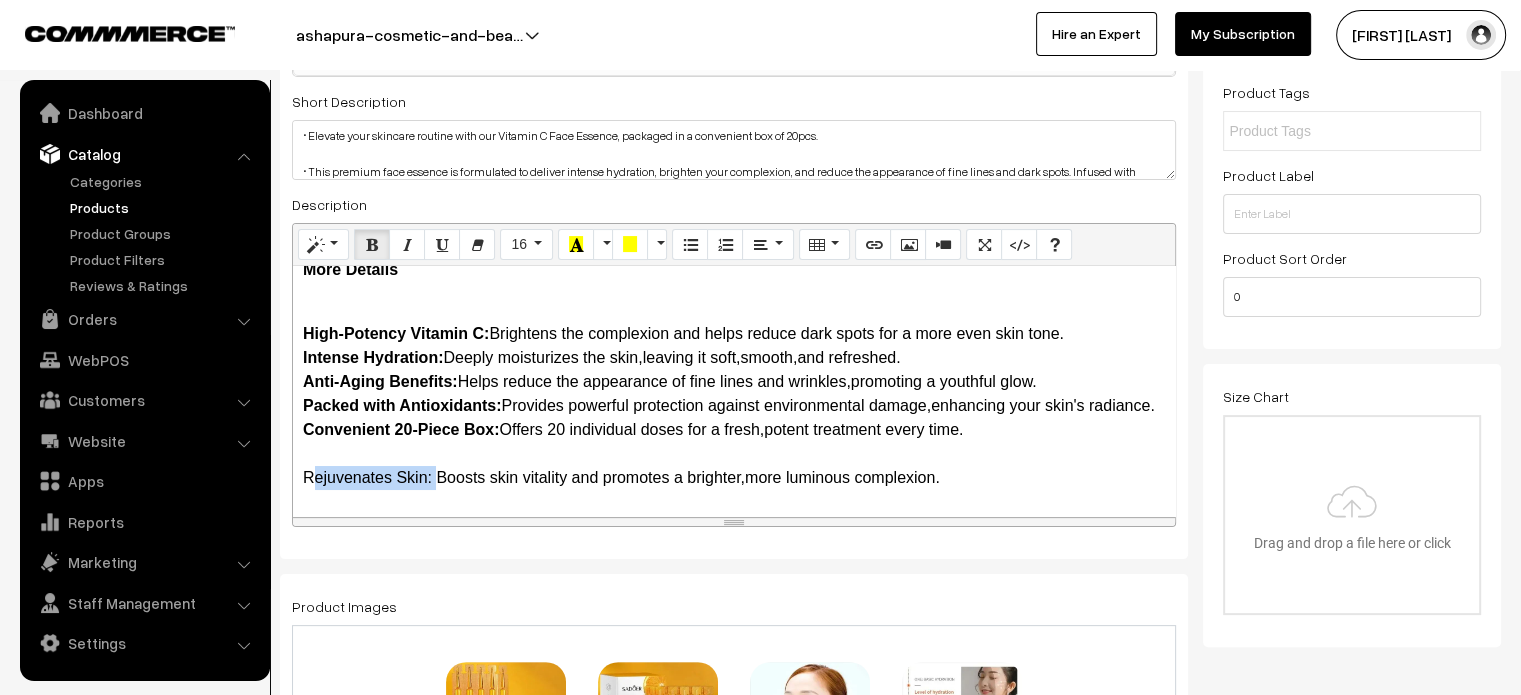 drag, startPoint x: 432, startPoint y: 474, endPoint x: 297, endPoint y: 484, distance: 135.36986 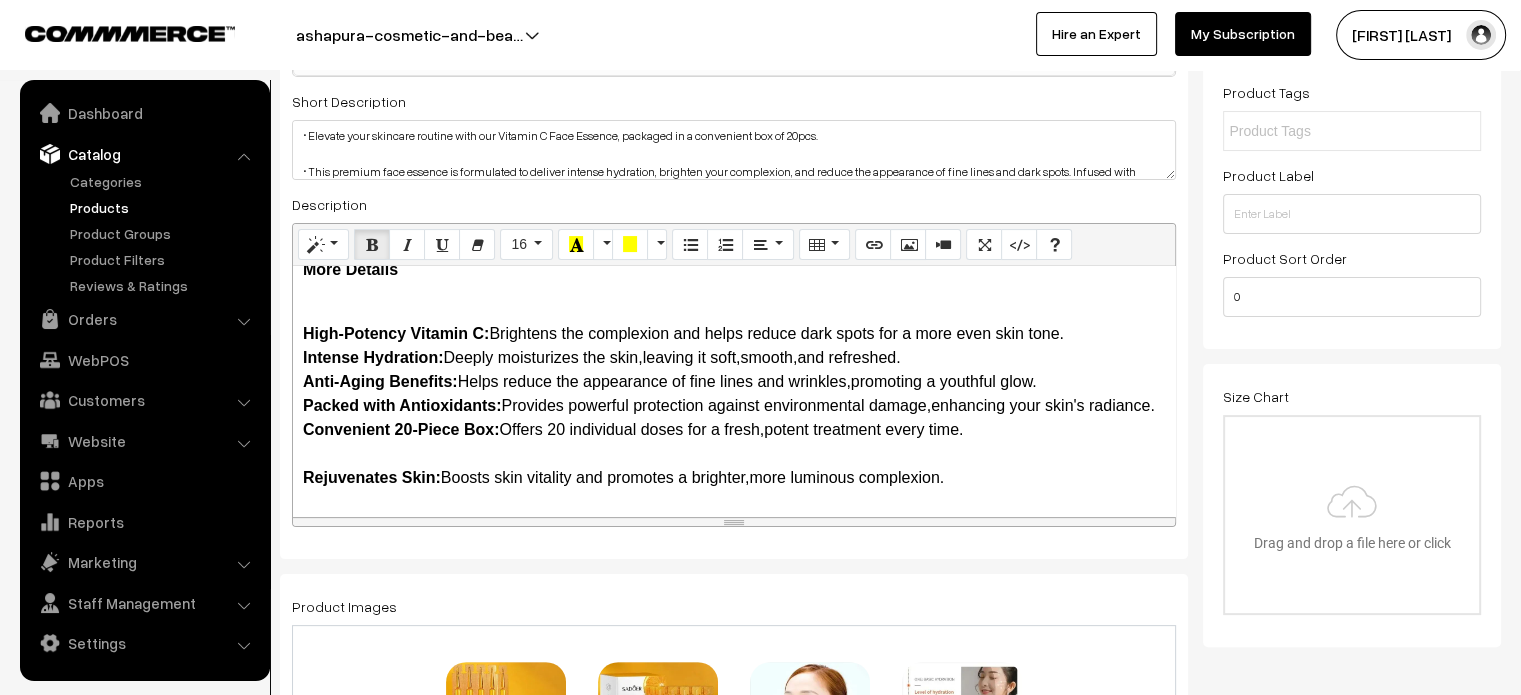 click on "High-Potency Vitamin C:  Brightens the complexion and helps reduce dark spots for a more even skin tone. Intense Hydration:  Deeply moisturizes the skin,leaving it soft,smooth,and refreshed. Anti-Aging Benefits:  Helps reduce the appearance of fine lines and wrinkles,promoting a youthful glow. Packed with Antioxidants:  Provides powerful protection against environmental damage,enhancing your skin's radiance.
Convenient 20-Piece Box:  Offers 20 individual doses for a fresh,potent treatment every time.
Rejuvenates Skin:  Boosts skin vitality and promotes a brighter,more luminous complexion." at bounding box center [734, 394] 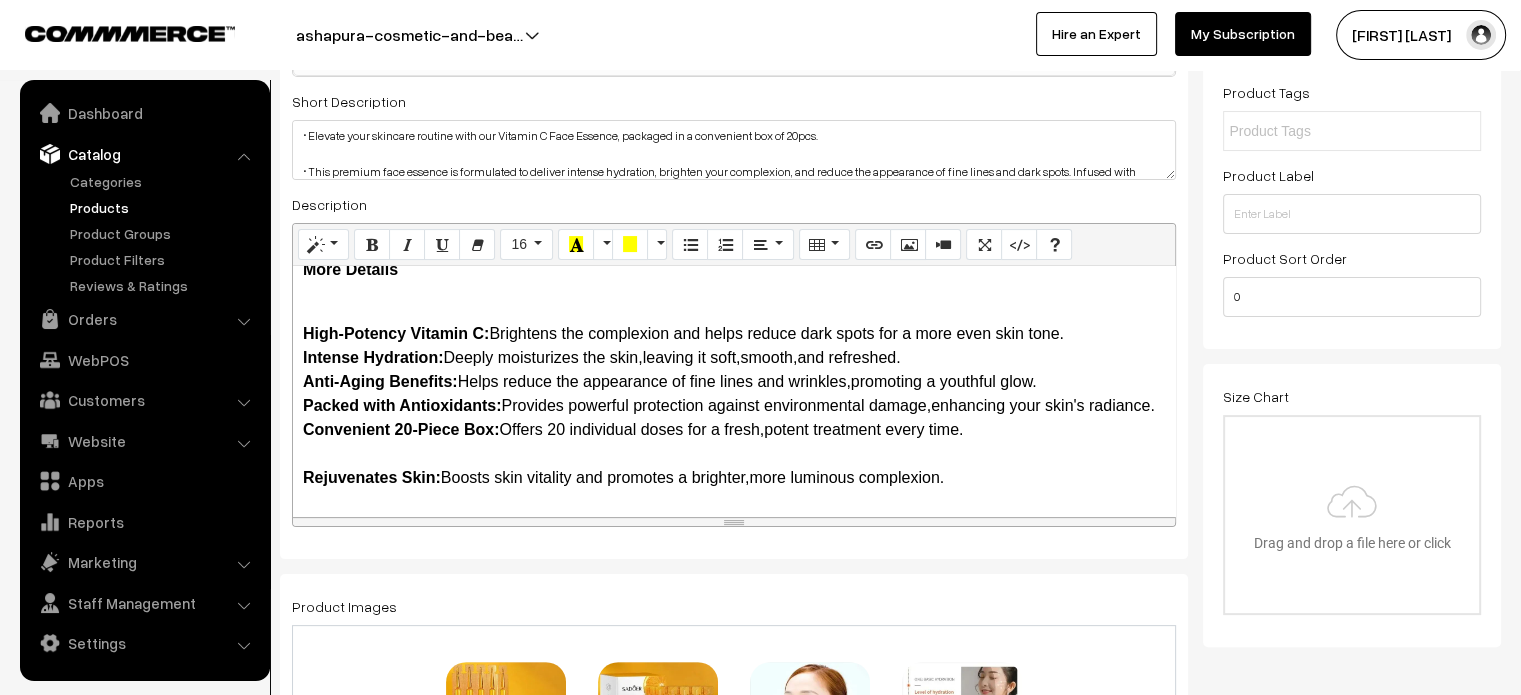 scroll, scrollTop: 17, scrollLeft: 0, axis: vertical 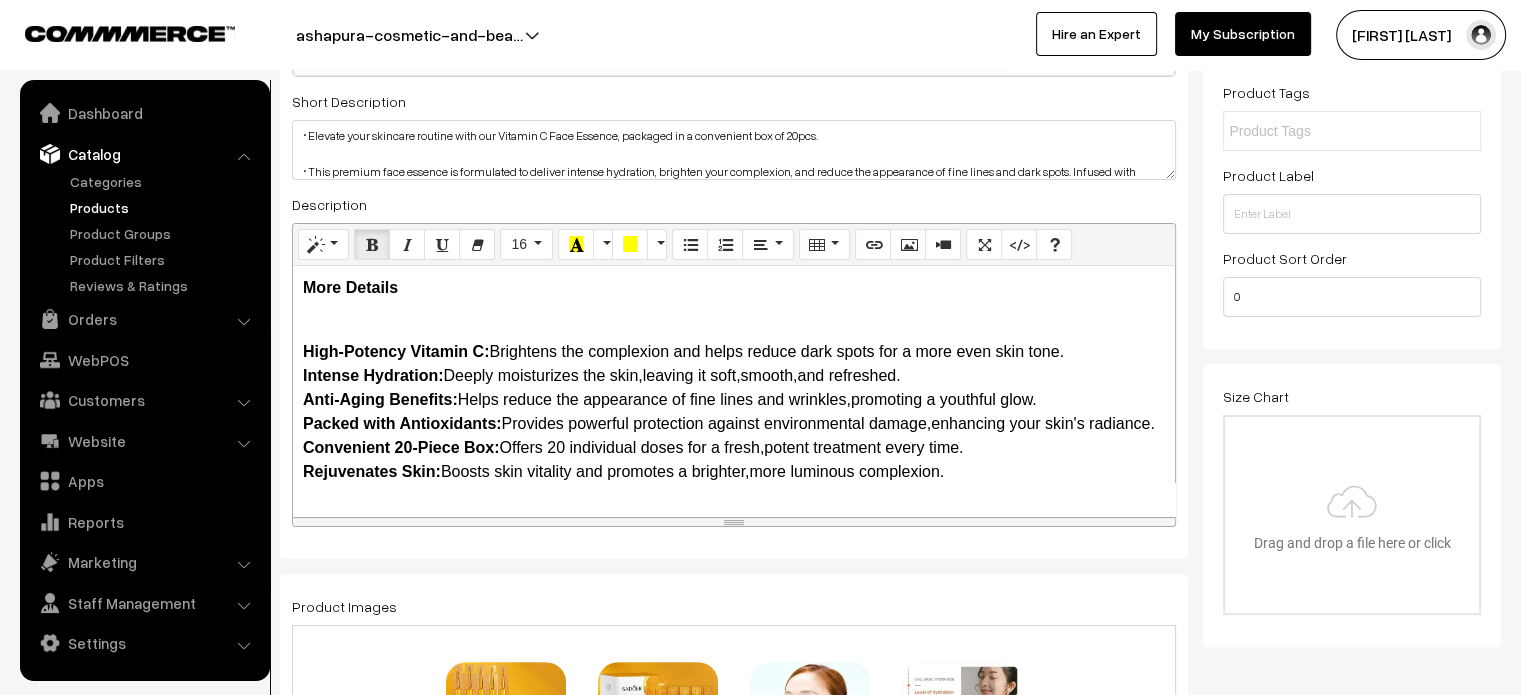 click on "High-Potency Vitamin C:  Brightens the complexion and helps reduce dark spots for a more even skin tone. Intense Hydration:  Deeply moisturizes the skin,leaving it soft,smooth,and refreshed. Anti-Aging Benefits:  Helps reduce the appearance of fine lines and wrinkles,promoting a youthful glow. Packed with Antioxidants:  Provides powerful protection against environmental damage,enhancing your skin's radiance.
Convenient 20-Piece Box:  Offers 20 individual doses for a fresh,potent treatment every time. Rejuvenates Skin:  Boosts skin vitality and promotes a brighter,more luminous complexion." at bounding box center [734, 400] 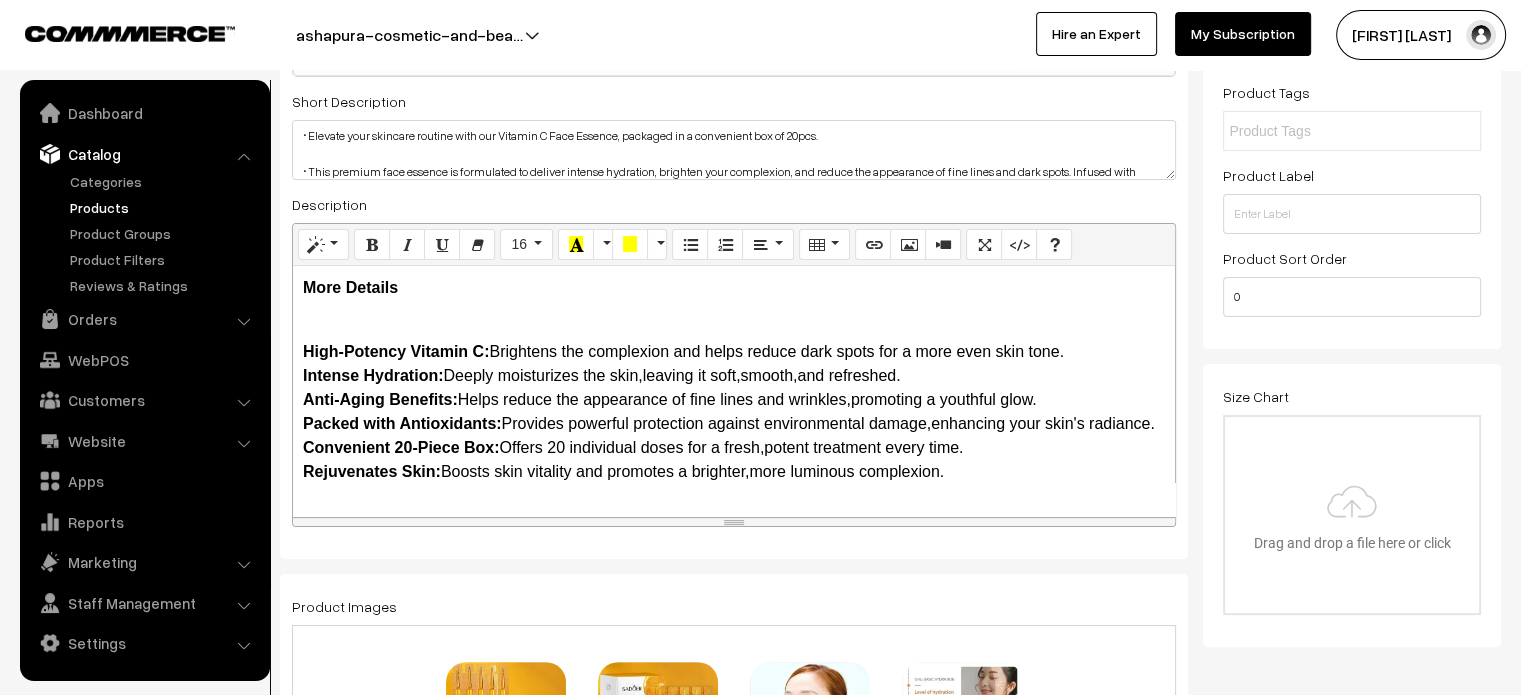 scroll, scrollTop: 0, scrollLeft: 0, axis: both 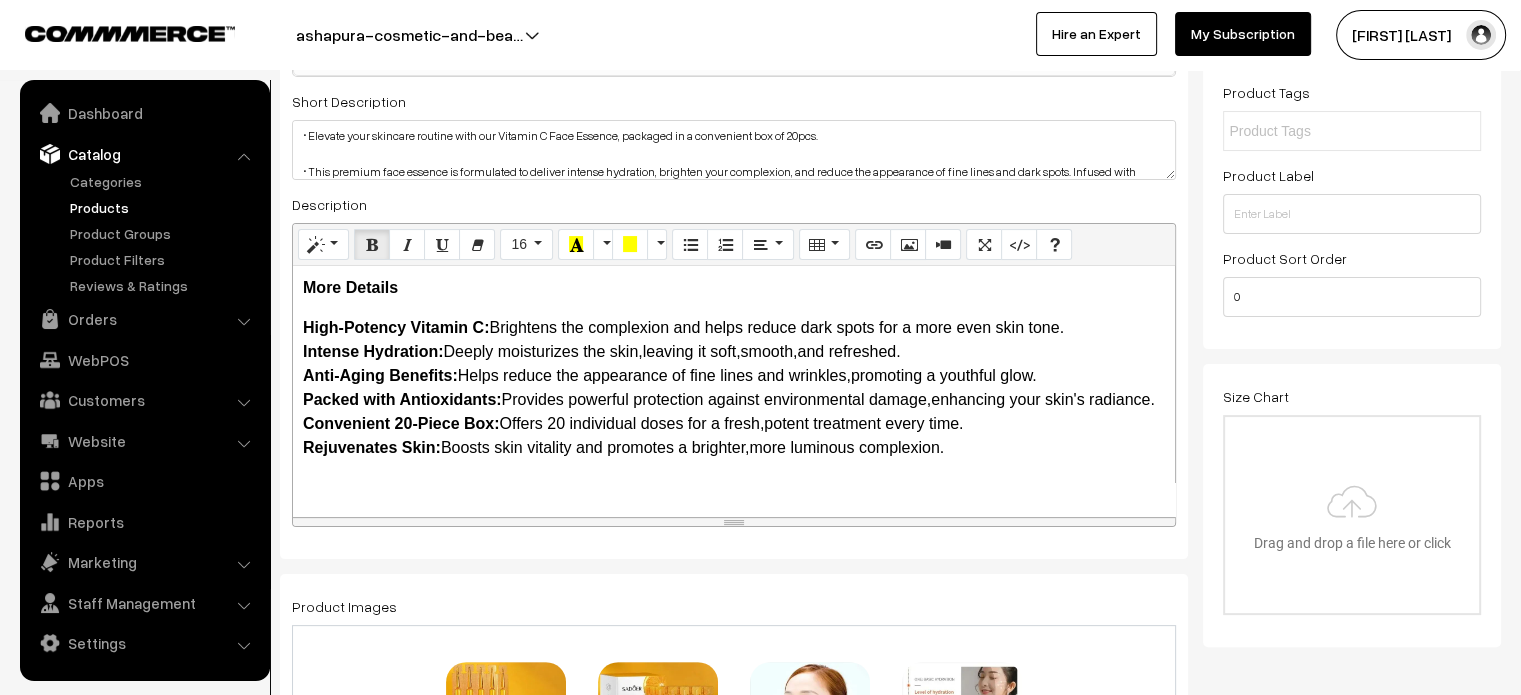 drag, startPoint x: 301, startPoint y: 334, endPoint x: 1024, endPoint y: 444, distance: 731.32007 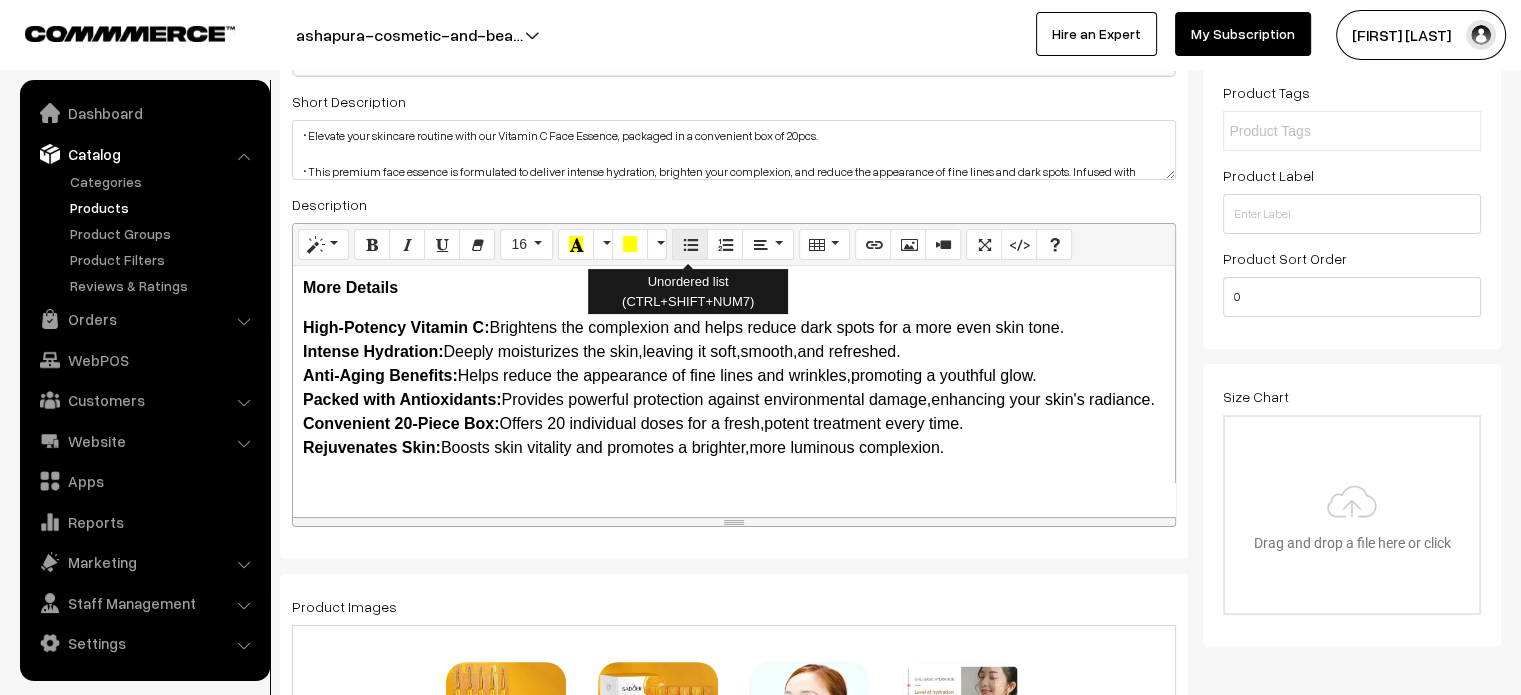 click at bounding box center (690, 244) 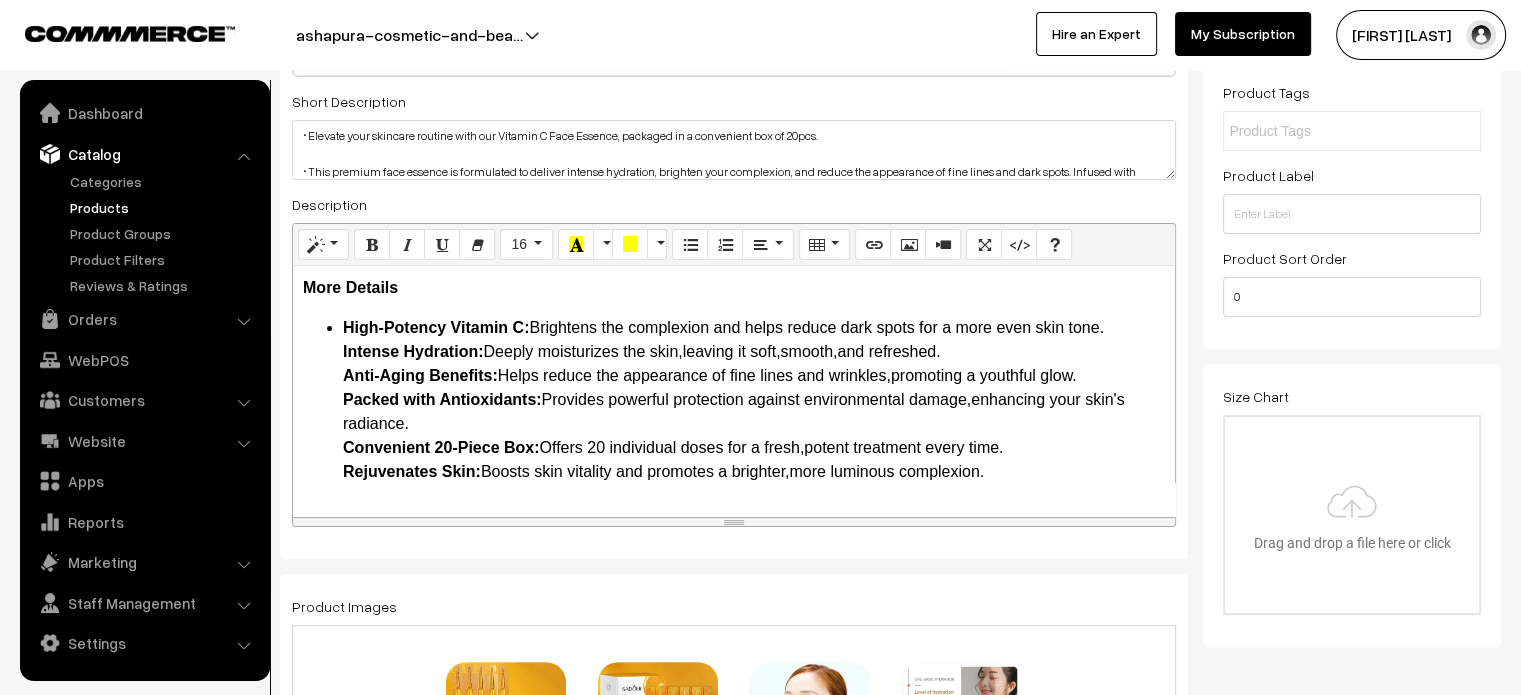 click on "High-Potency Vitamin C:  Brightens the complexion and helps reduce dark spots for a more even skin tone. Intense Hydration:  Deeply moisturizes the skin,leaving it soft,smooth,and refreshed. Anti-Aging Benefits:  Helps reduce the appearance of fine lines and wrinkles,promoting a youthful glow. Packed with Antioxidants:  Provides powerful protection against environmental damage,enhancing your skin's radiance.
Convenient 20-Piece Box:  Offers 20 individual doses for a fresh,potent treatment every time. Rejuvenates Skin:  Boosts skin vitality and promotes a brighter,more luminous complexion." at bounding box center (734, 400) 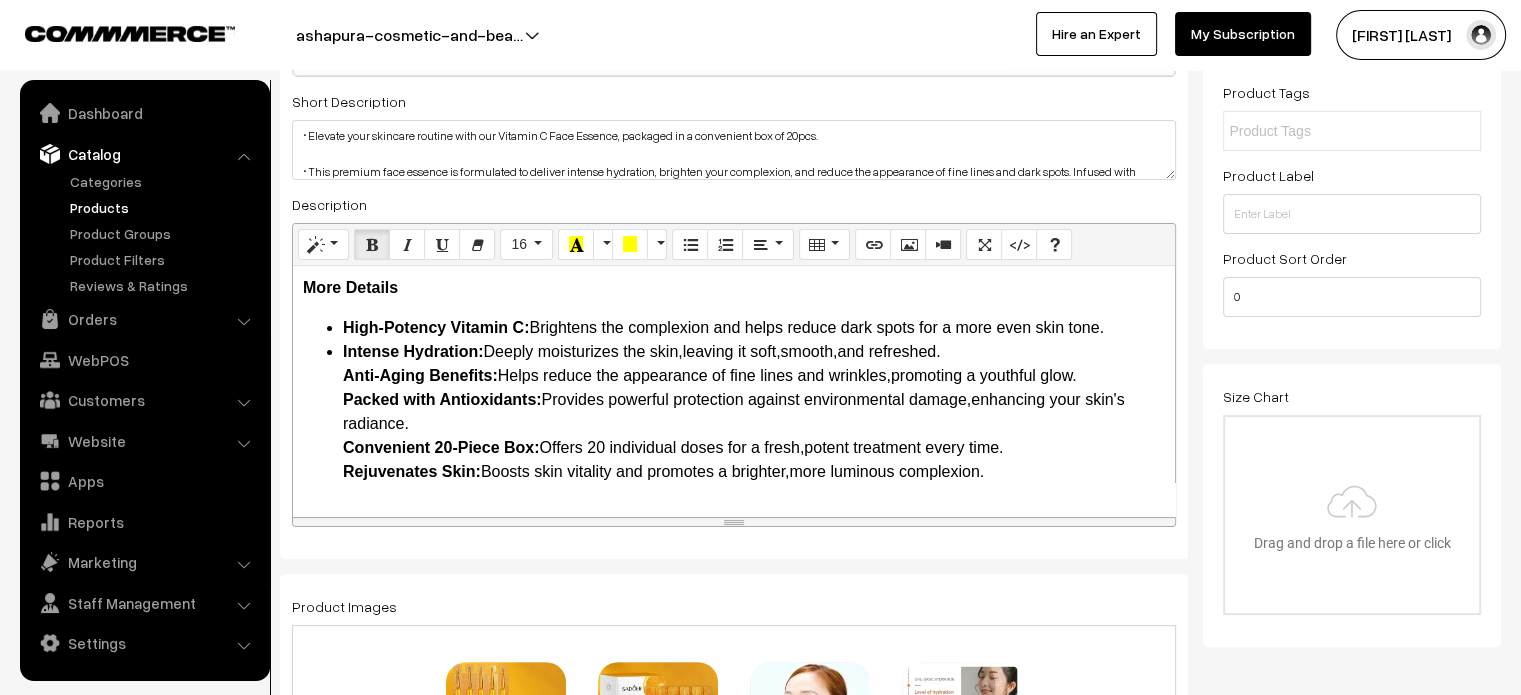 click on "Intense Hydration:  Deeply moisturizes the skin,leaving it soft,smooth,and refreshed. Anti-Aging Benefits:  Helps reduce the appearance of fine lines and wrinkles,promoting a youthful glow. Packed with Antioxidants:  Provides powerful protection against environmental damage,enhancing your skin's radiance.
Convenient 20-Piece Box:  Offers 20 individual doses for a fresh,potent treatment every time. Rejuvenates Skin:  Boosts skin vitality and promotes a brighter,more luminous complexion." at bounding box center (754, 412) 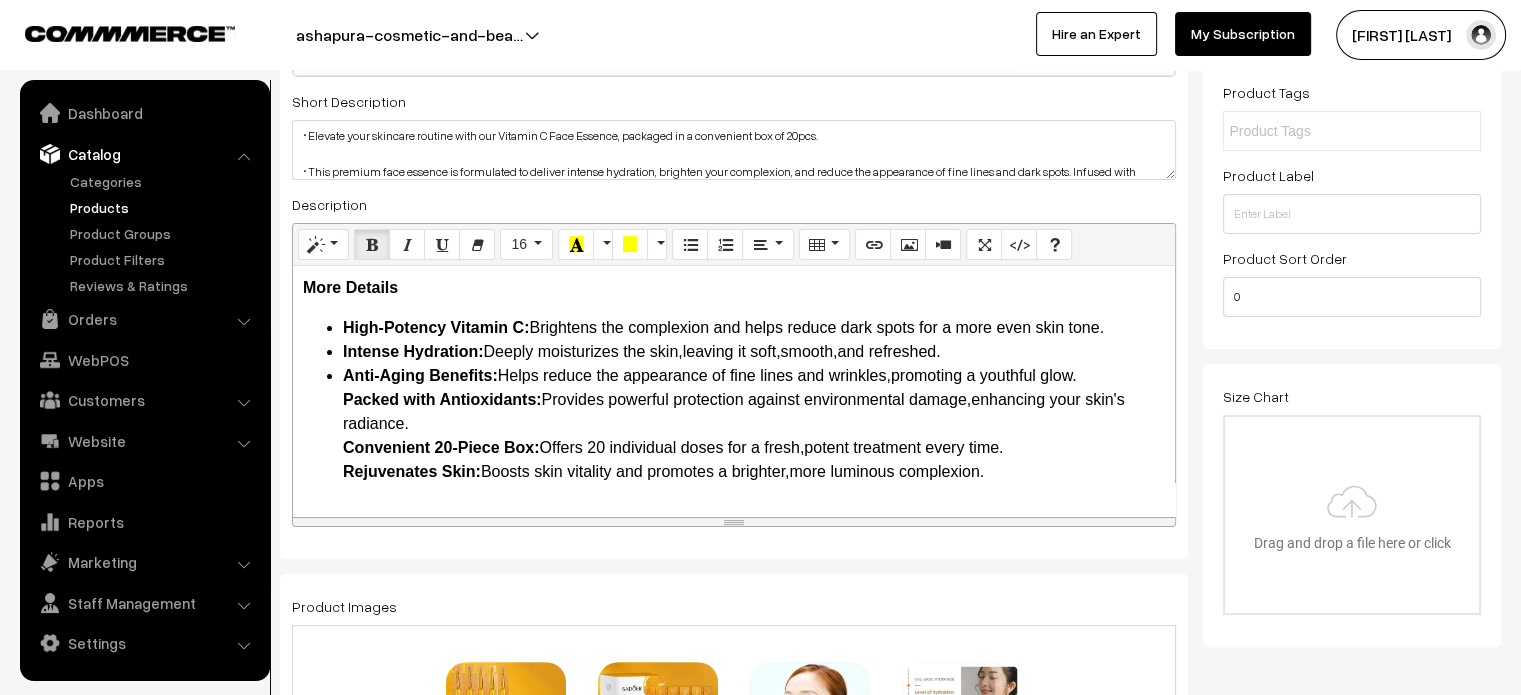 click on "Anti-Aging Benefits:  Helps reduce the appearance of fine lines and wrinkles,promoting a youthful glow. Packed with Antioxidants:  Provides powerful protection against environmental damage,enhancing your skin's radiance.
Convenient 20-Piece Box:  Offers 20 individual doses for a fresh,potent treatment every time. Rejuvenates Skin:  Boosts skin vitality and promotes a brighter,more luminous complexion." at bounding box center [754, 424] 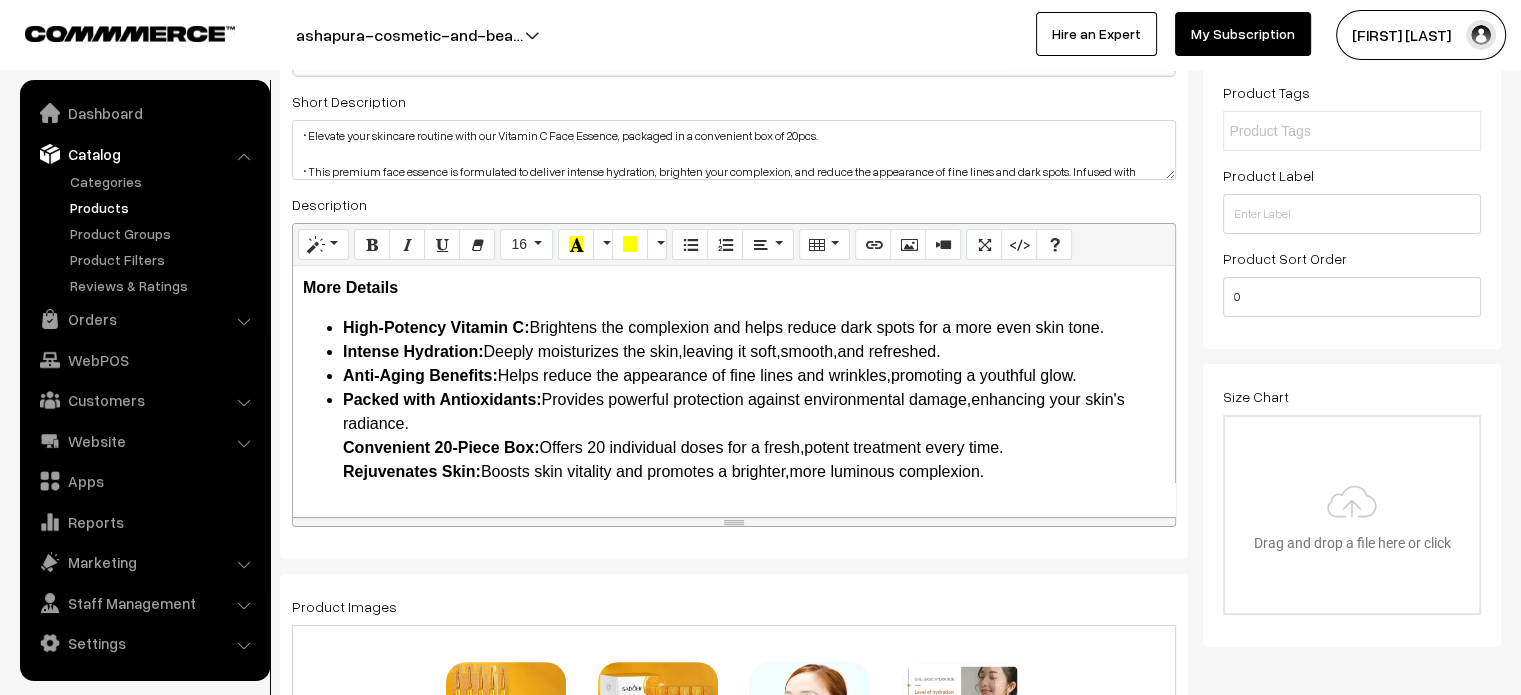 click on "Packed with Antioxidants:  Provides powerful protection against environmental damage,enhancing your skin's radiance.
Convenient 20-Piece Box:  Offers 20 individual doses for a fresh,potent treatment every time. Rejuvenates Skin:  Boosts skin vitality and promotes a brighter,more luminous complexion." at bounding box center [754, 436] 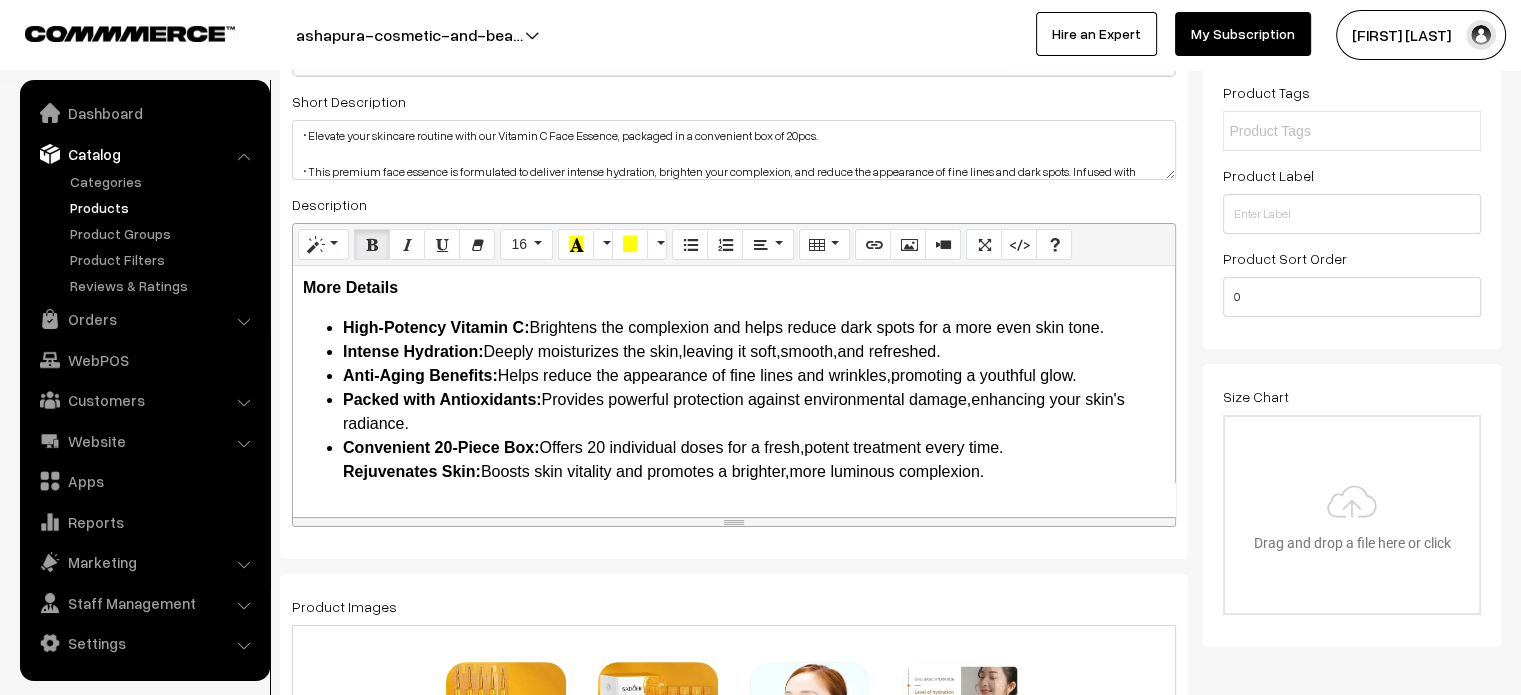 click on "Convenient 20-Piece Box:  Offers 20 individual doses for a fresh,potent treatment every time. Rejuvenates Skin:  Boosts skin vitality and promotes a brighter,more luminous complexion." at bounding box center (754, 460) 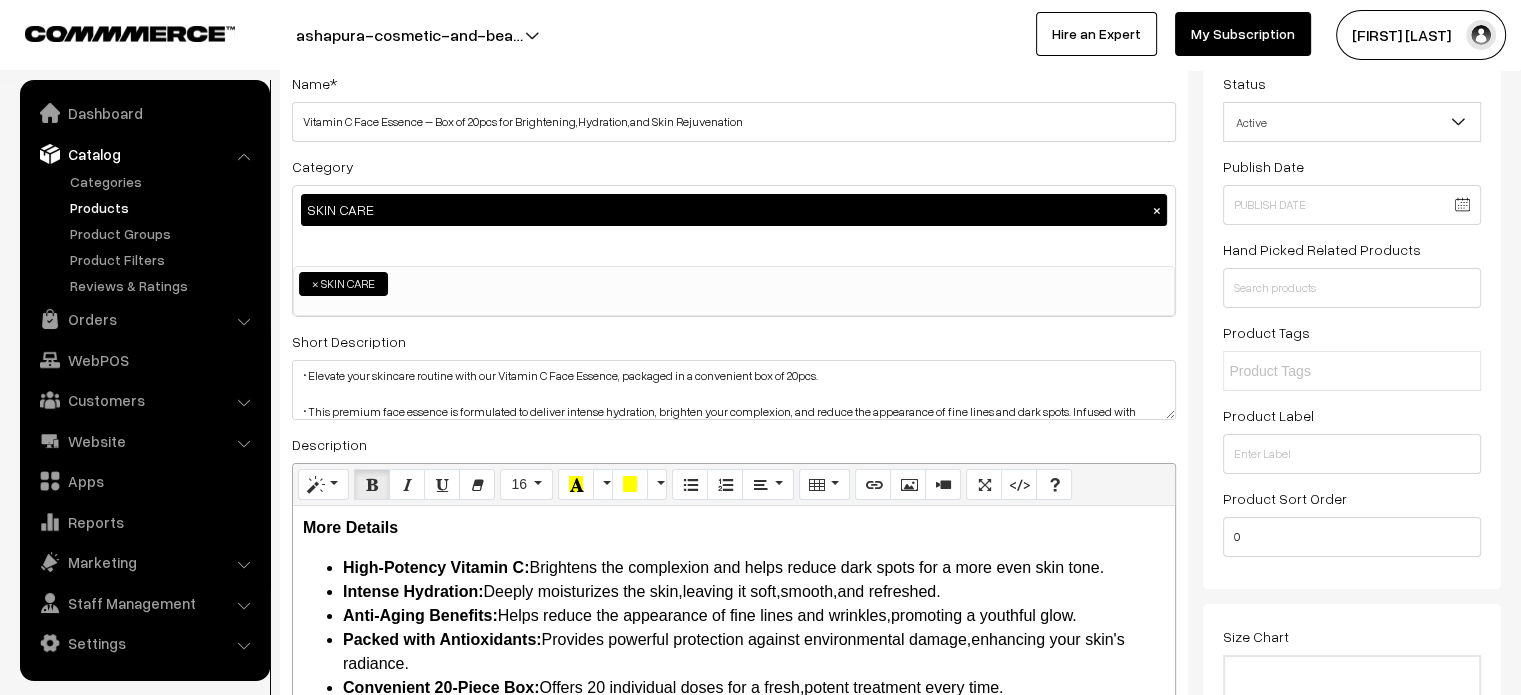 scroll, scrollTop: 0, scrollLeft: 0, axis: both 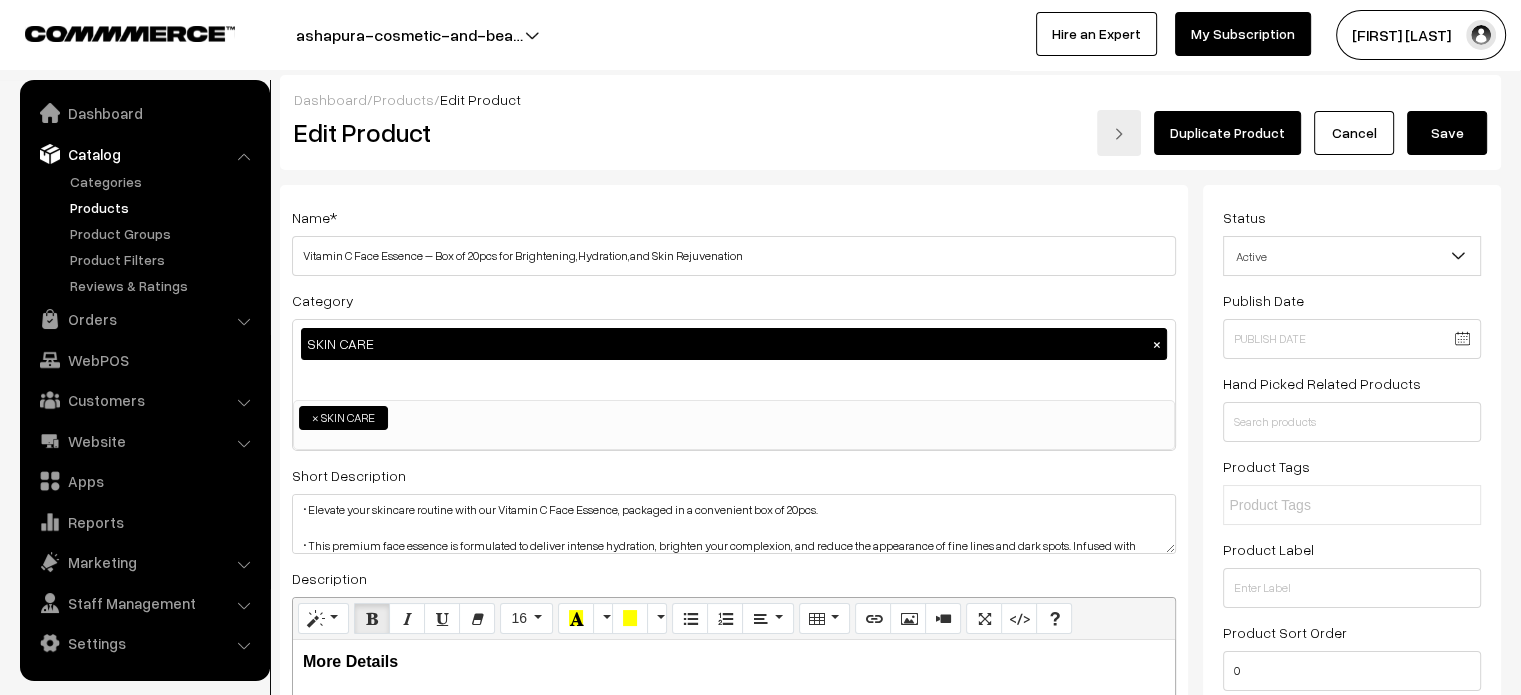 click on "Save" at bounding box center (1447, 133) 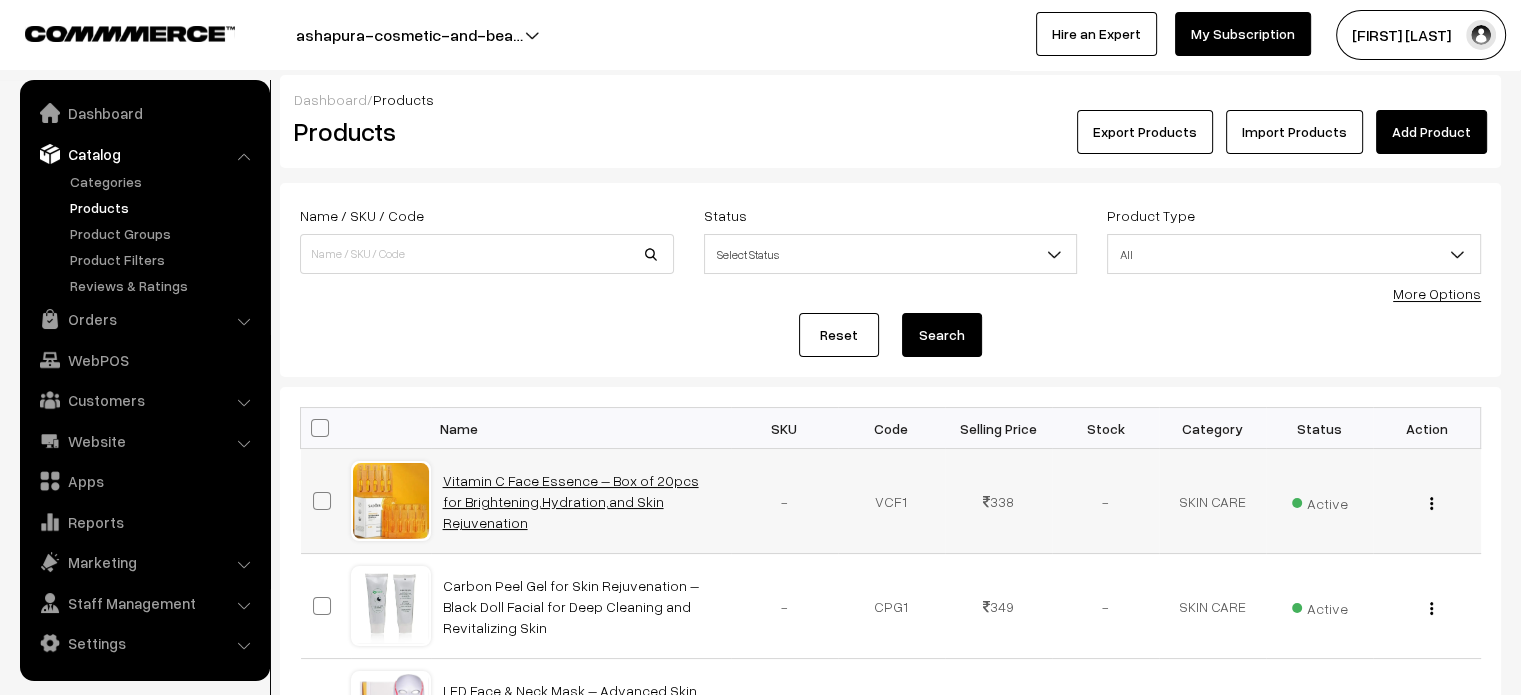 scroll, scrollTop: 119, scrollLeft: 0, axis: vertical 